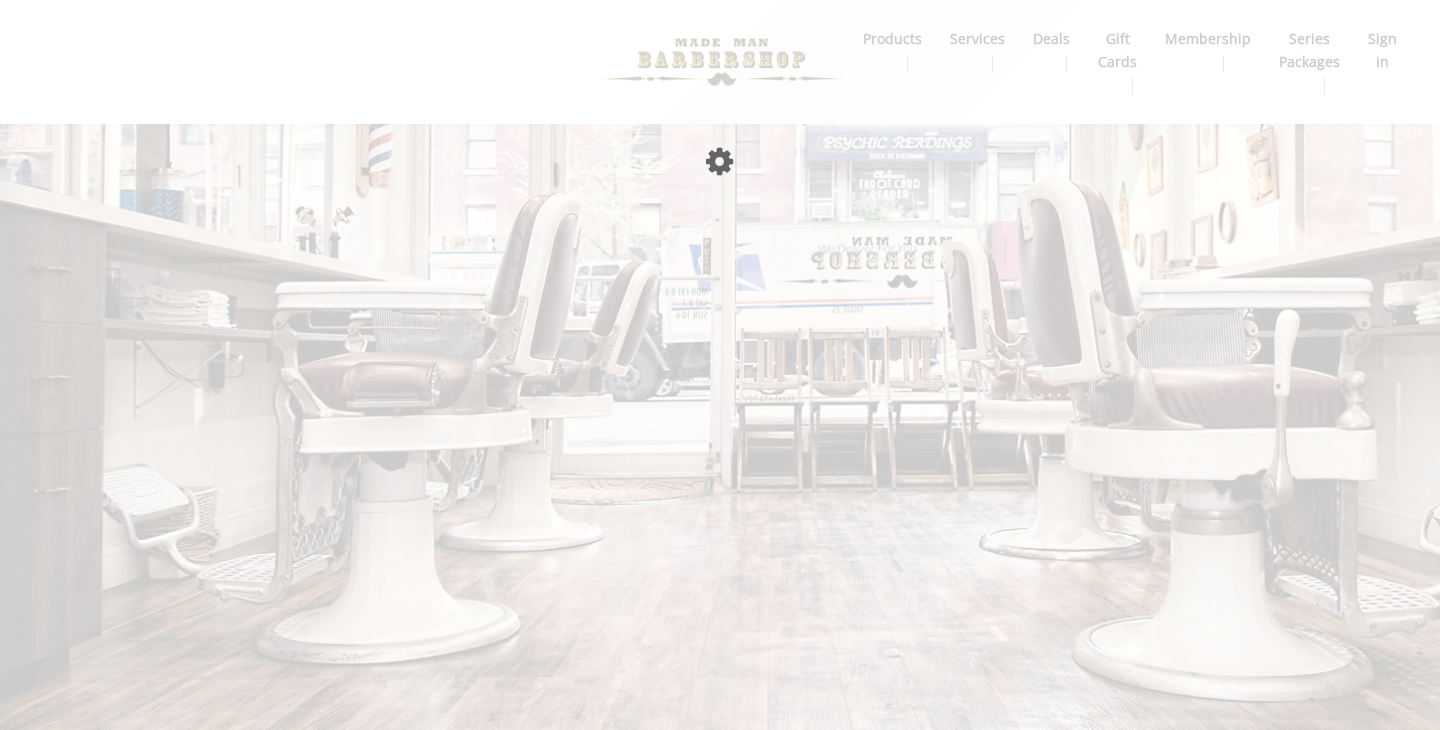 scroll, scrollTop: 0, scrollLeft: 0, axis: both 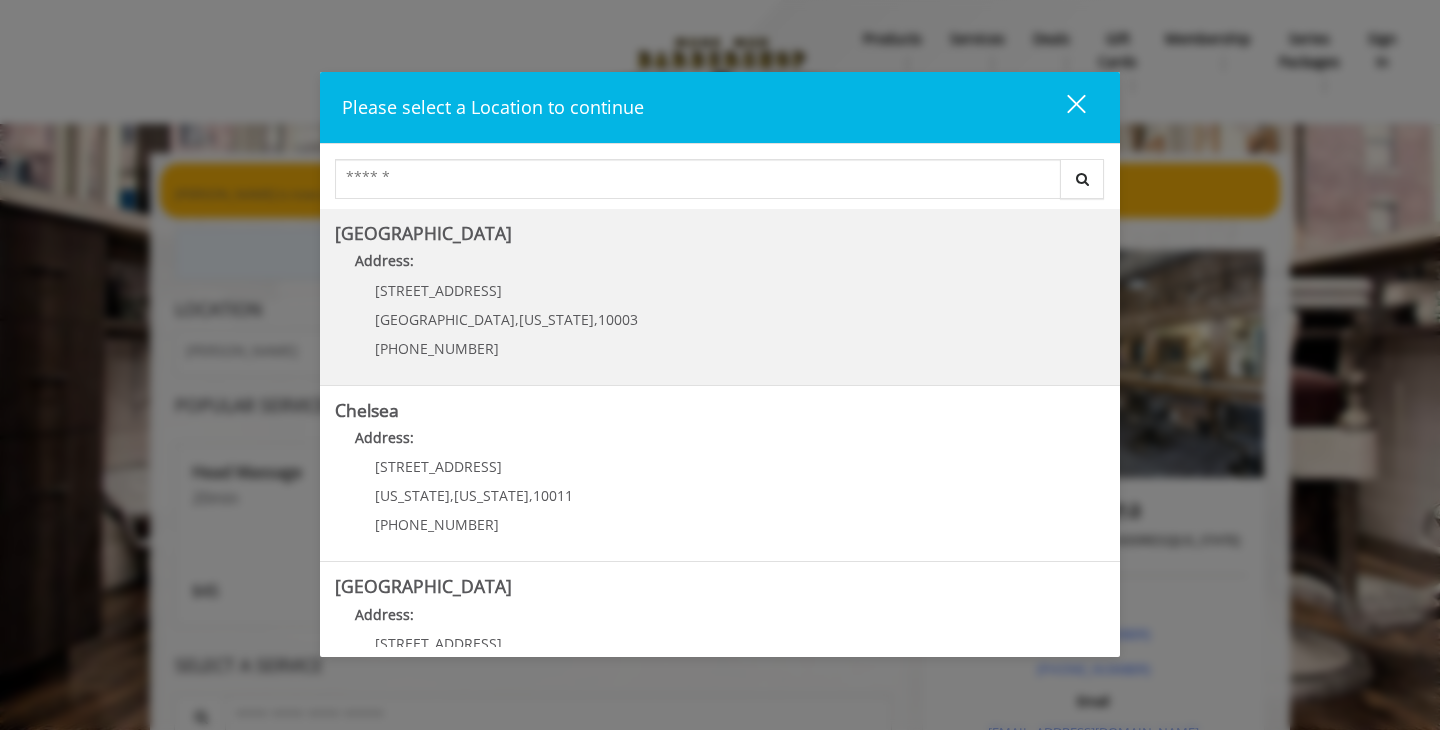 click on "60 E 8th St" at bounding box center [506, 290] 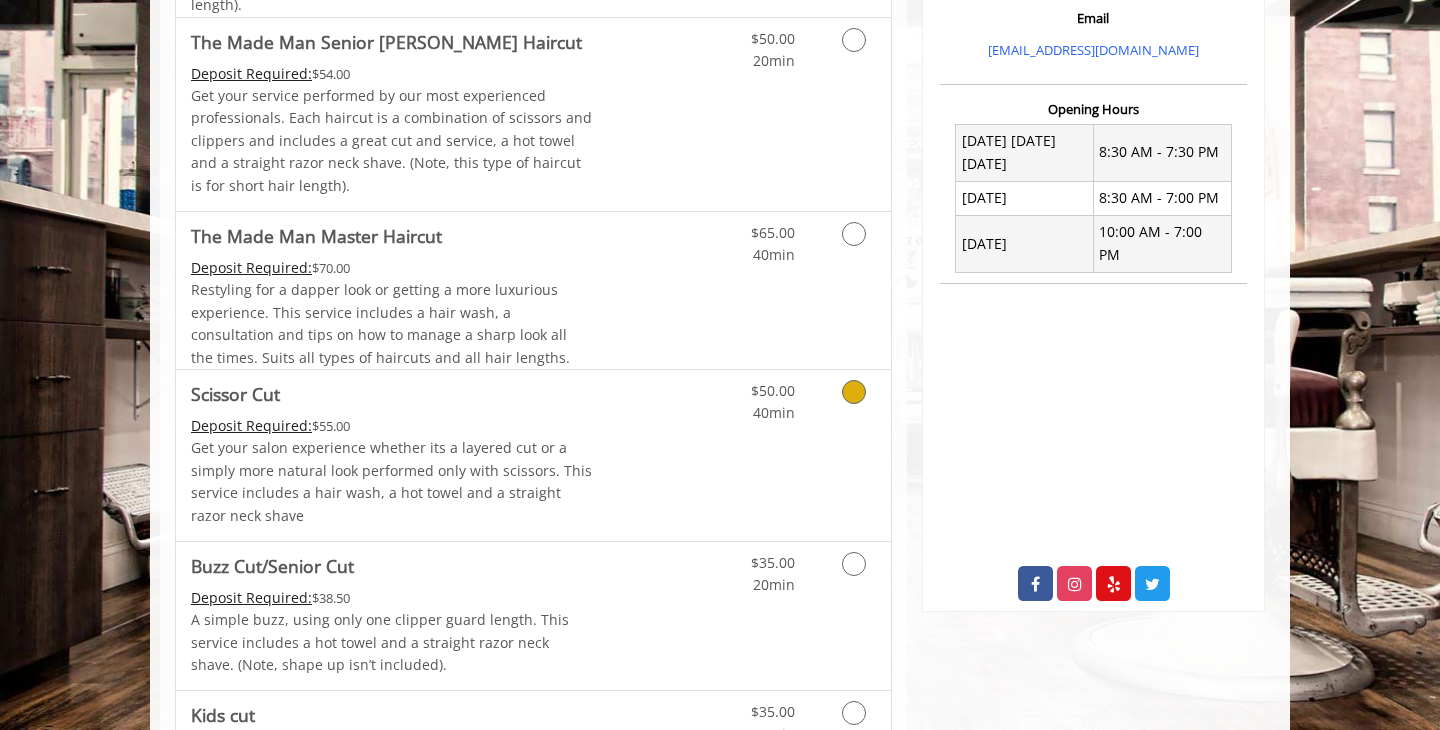 scroll, scrollTop: 738, scrollLeft: 0, axis: vertical 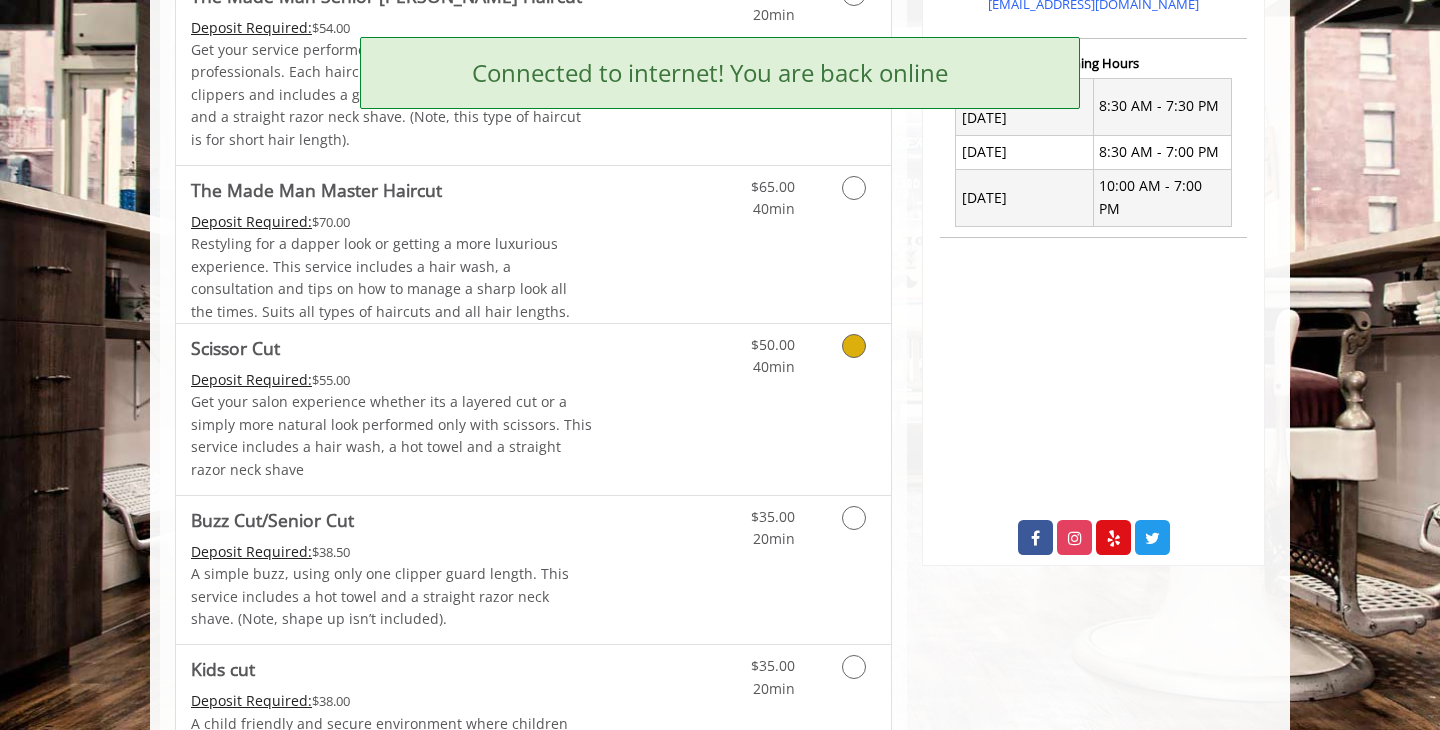 click at bounding box center (850, 351) 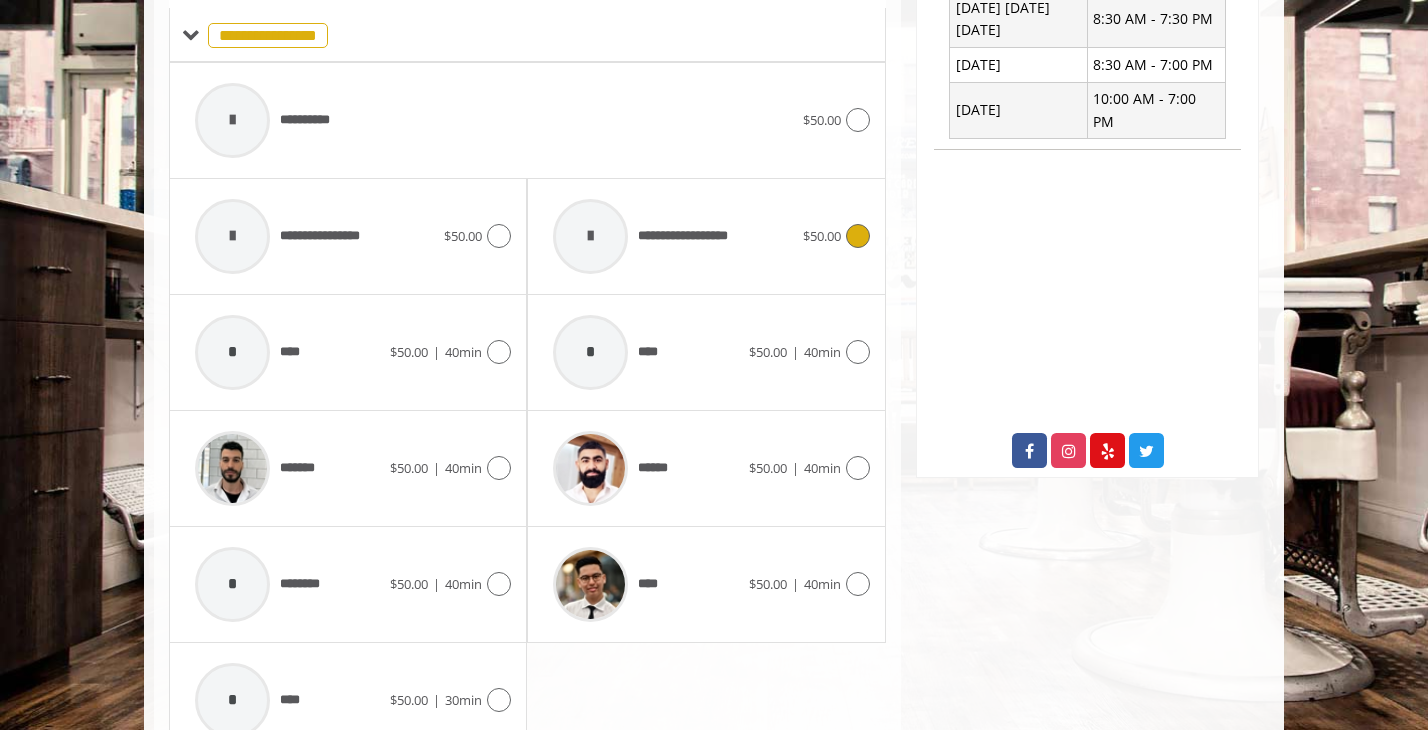 scroll, scrollTop: 830, scrollLeft: 0, axis: vertical 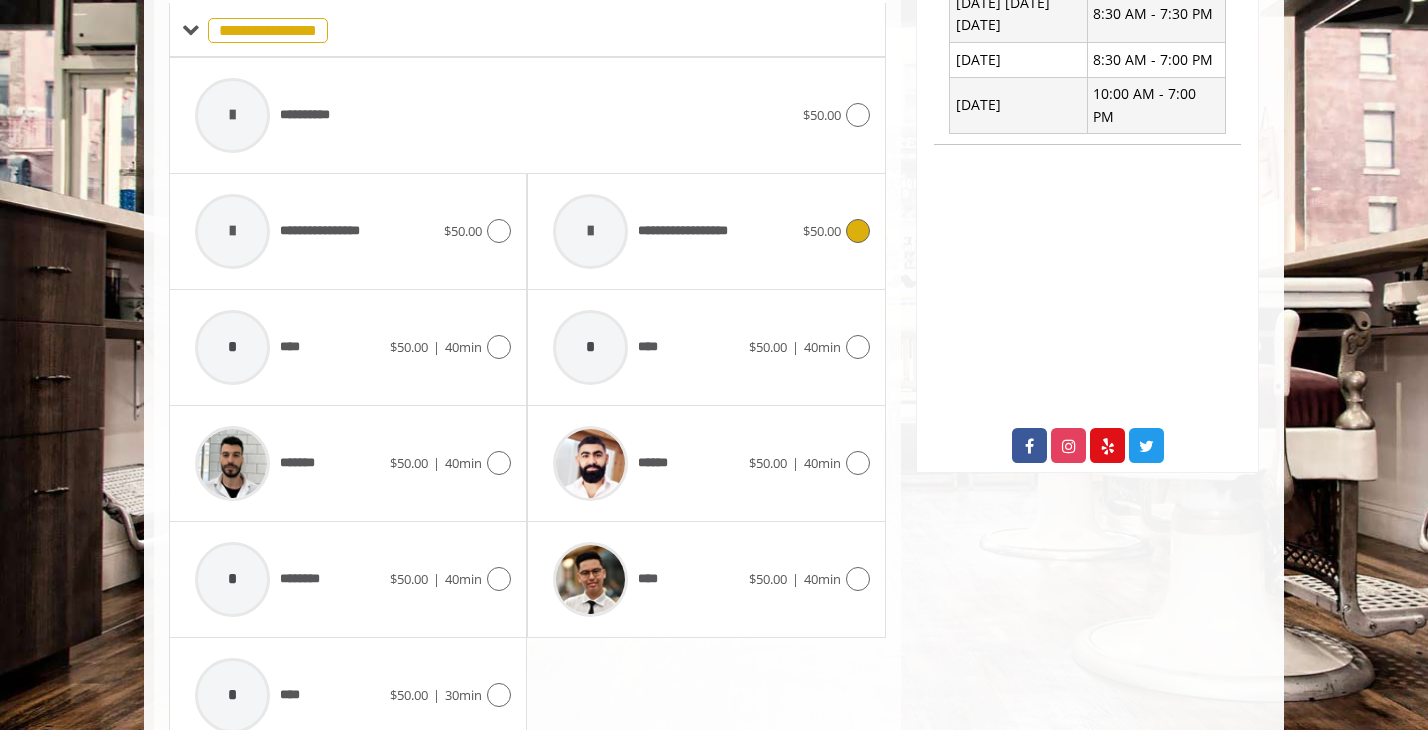 click on "**********" at bounding box center (695, 231) 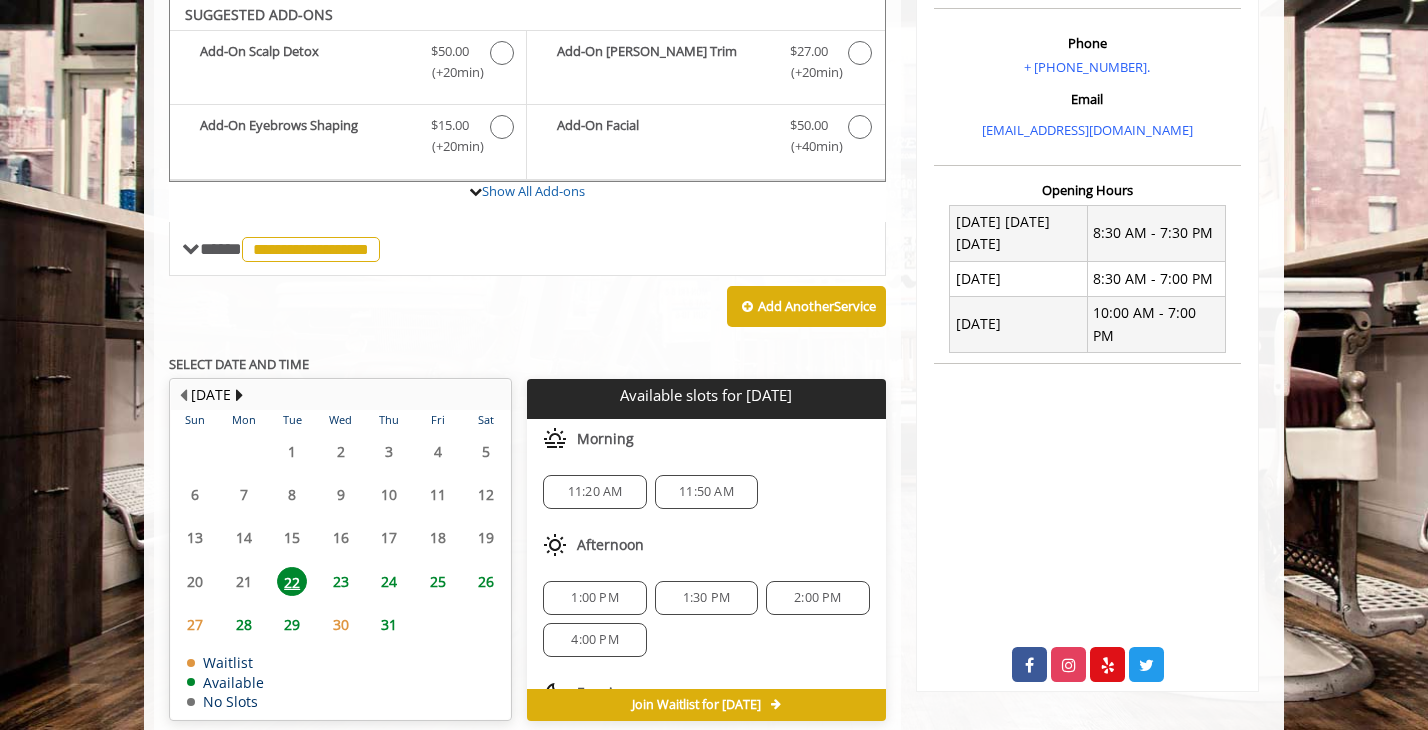 scroll, scrollTop: 608, scrollLeft: 0, axis: vertical 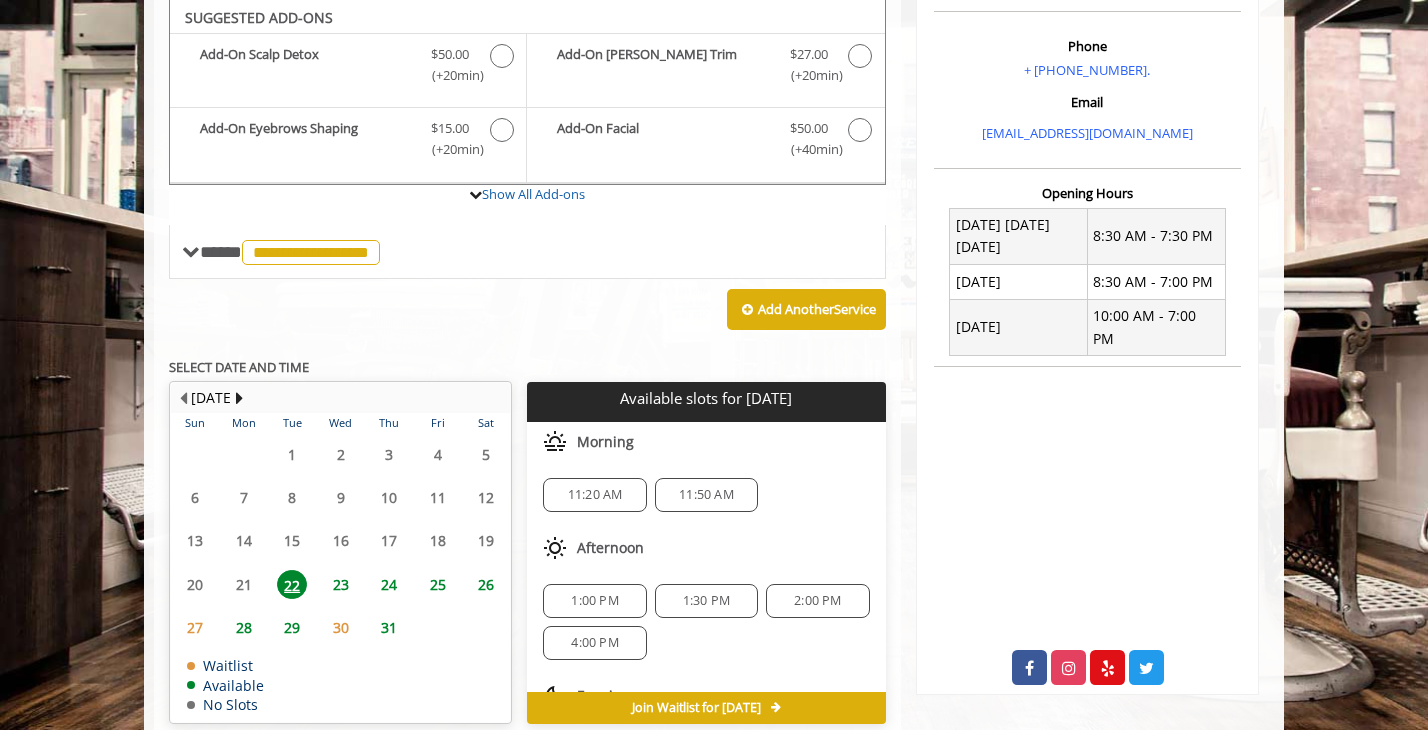 click on "26" 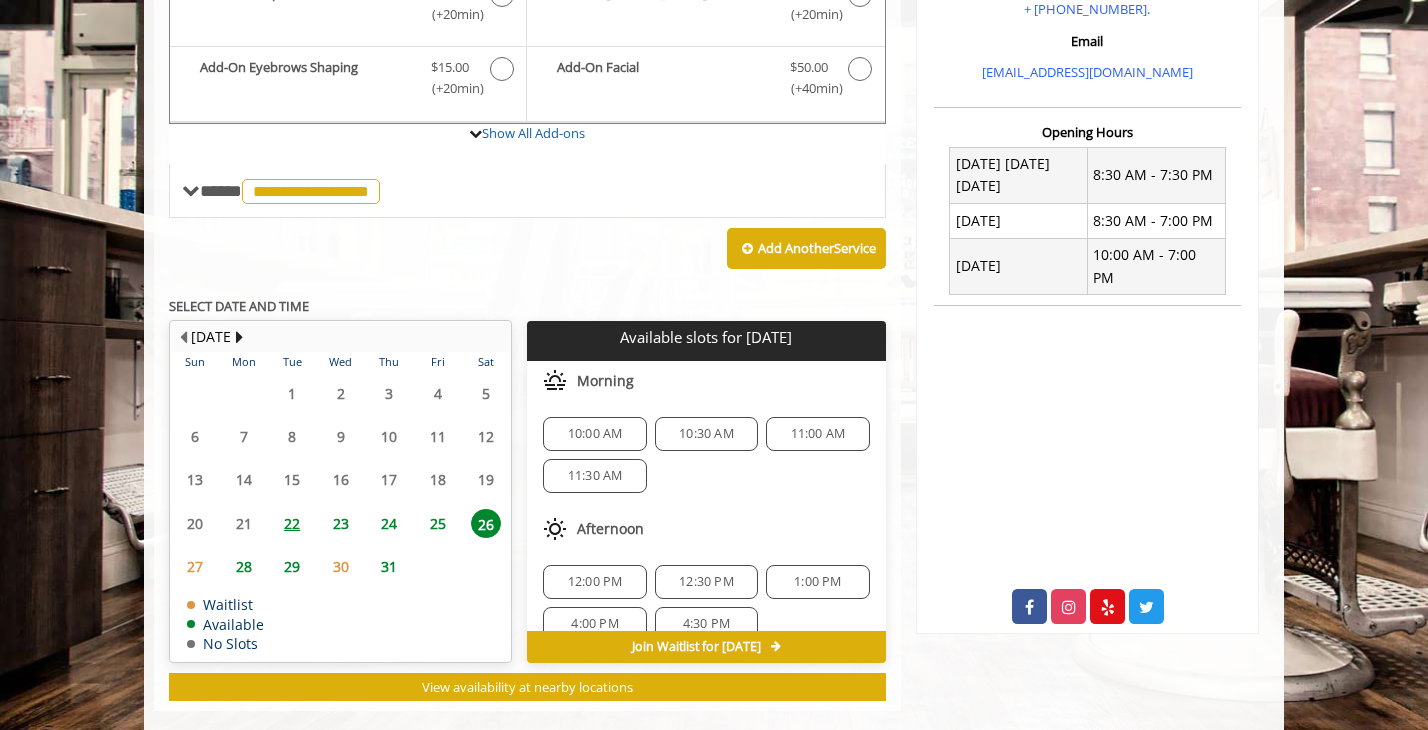 scroll, scrollTop: 699, scrollLeft: 0, axis: vertical 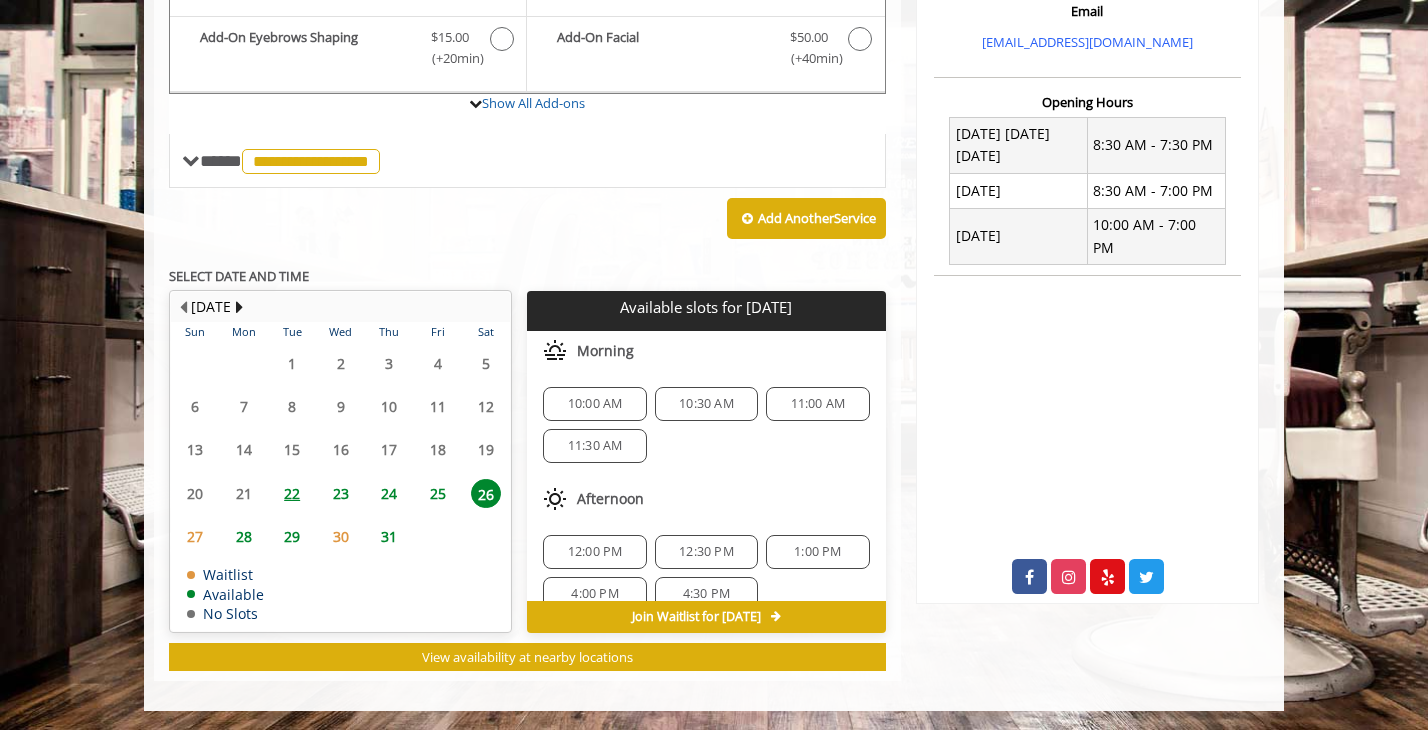 click on "12:00 PM" 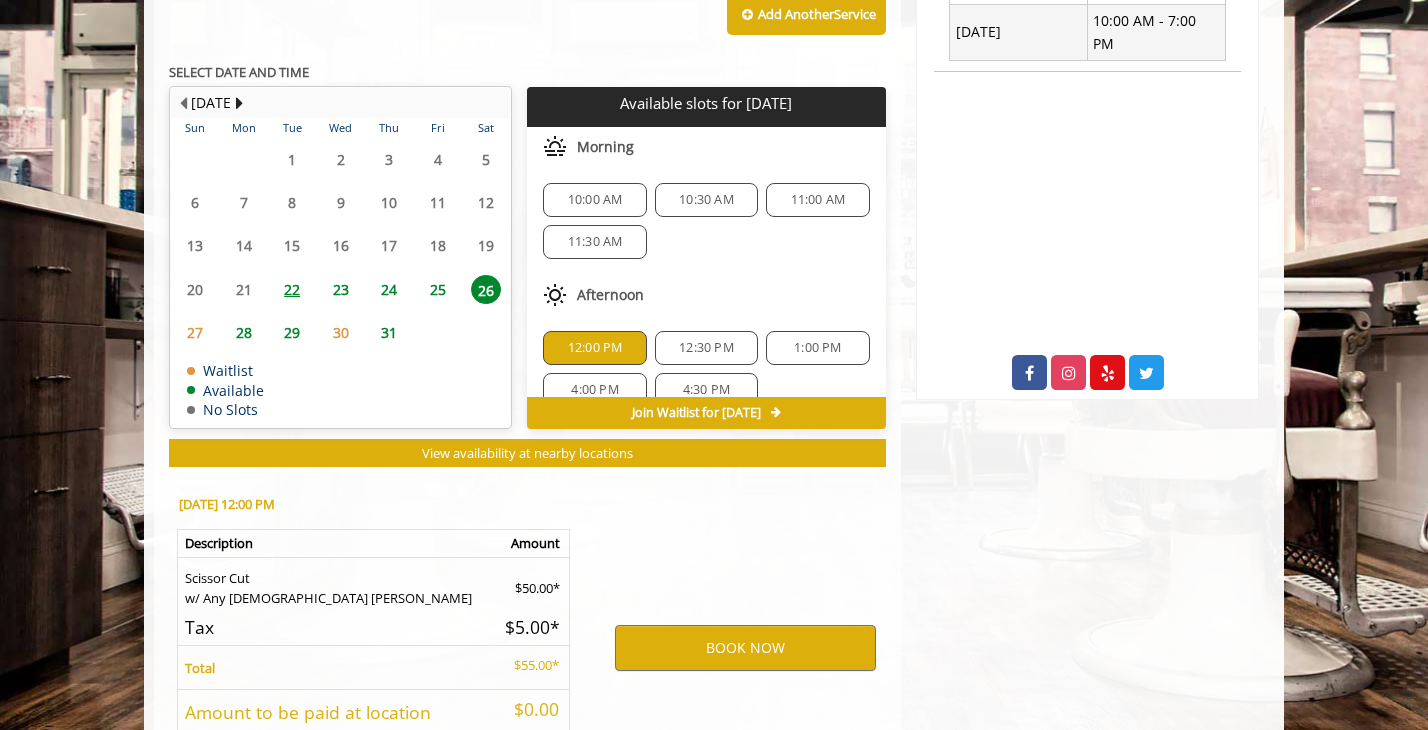 scroll, scrollTop: 1061, scrollLeft: 0, axis: vertical 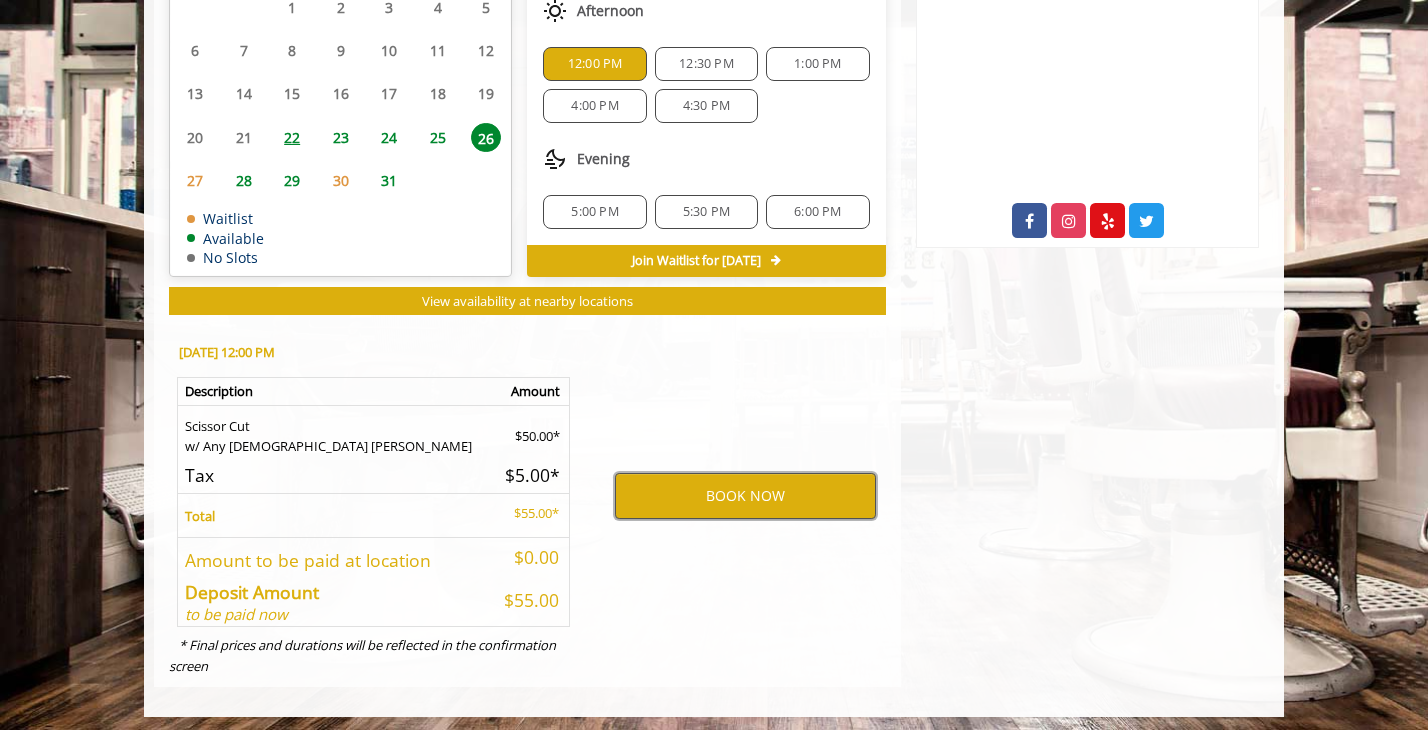 click on "BOOK NOW" at bounding box center (745, 496) 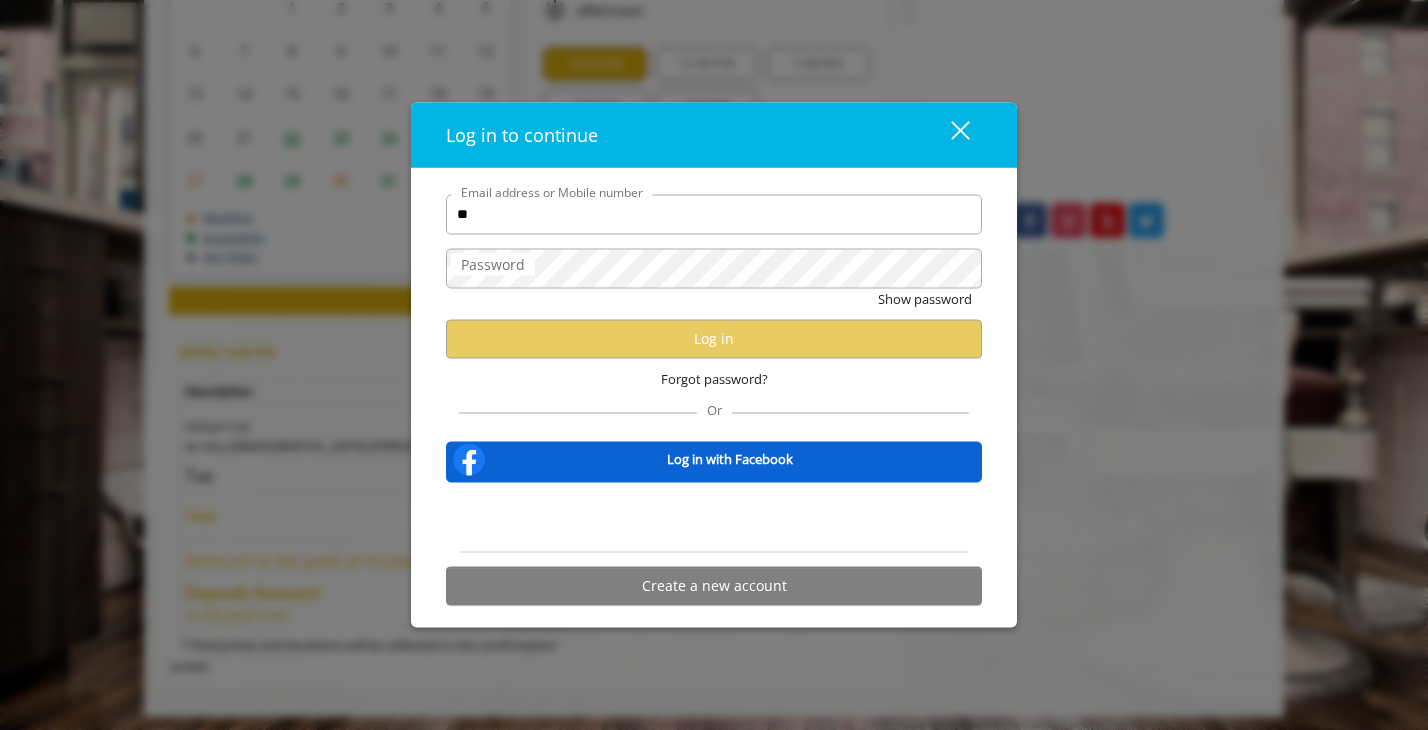 type on "*" 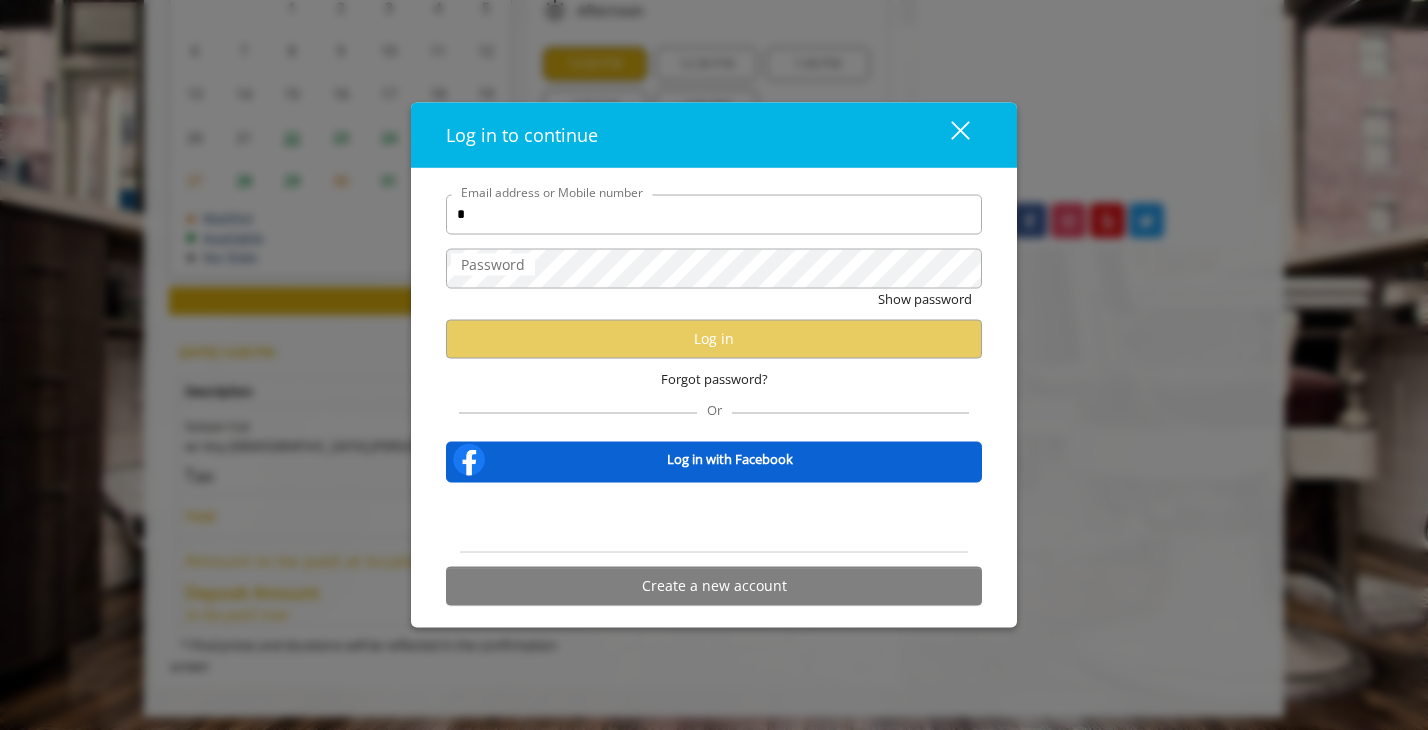 type 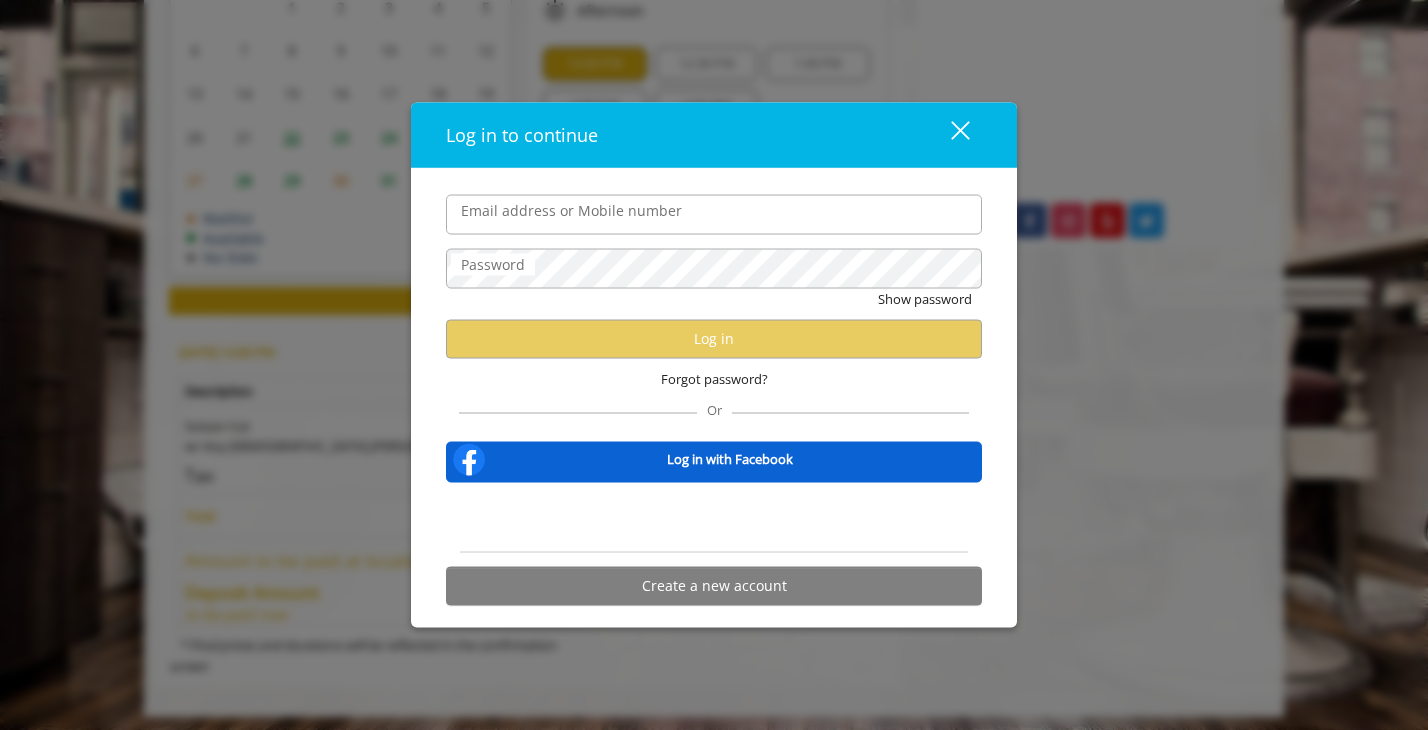 scroll, scrollTop: 1061, scrollLeft: 0, axis: vertical 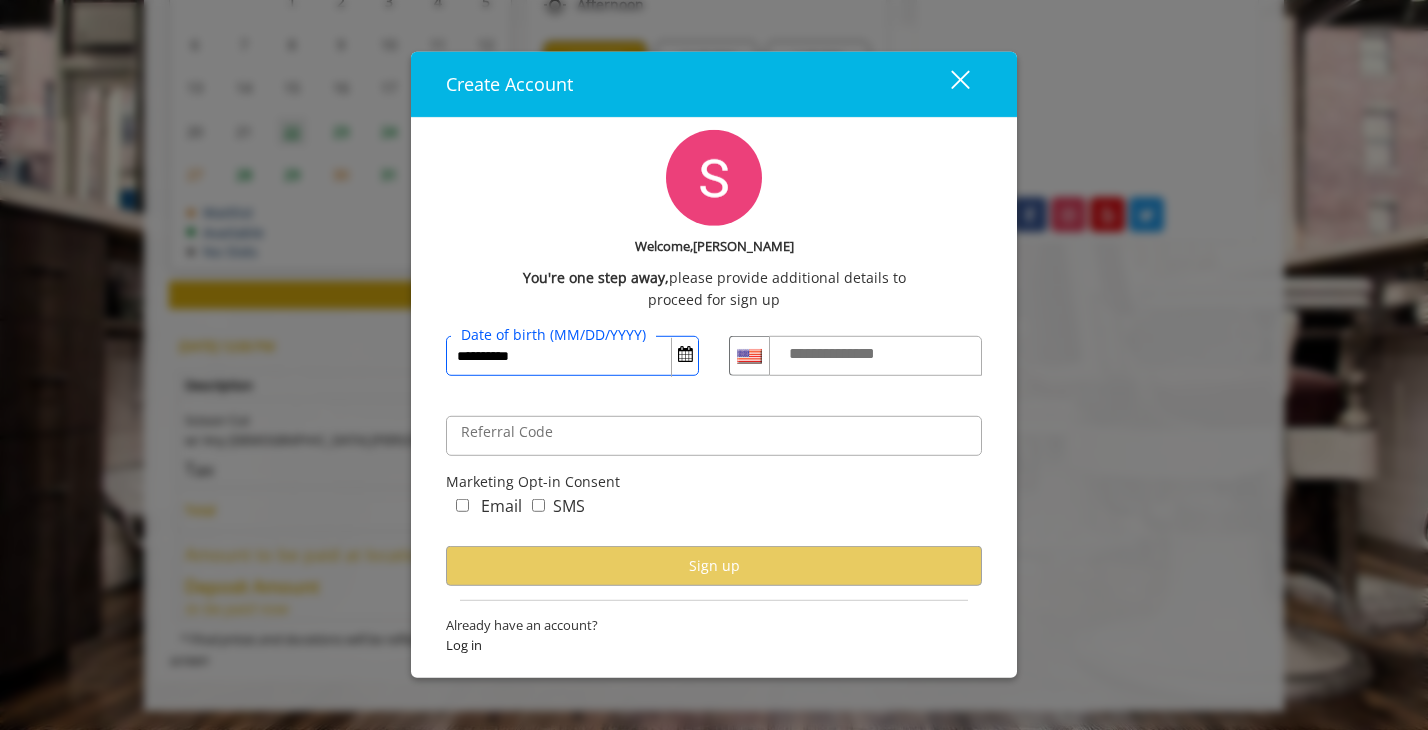 type on "**********" 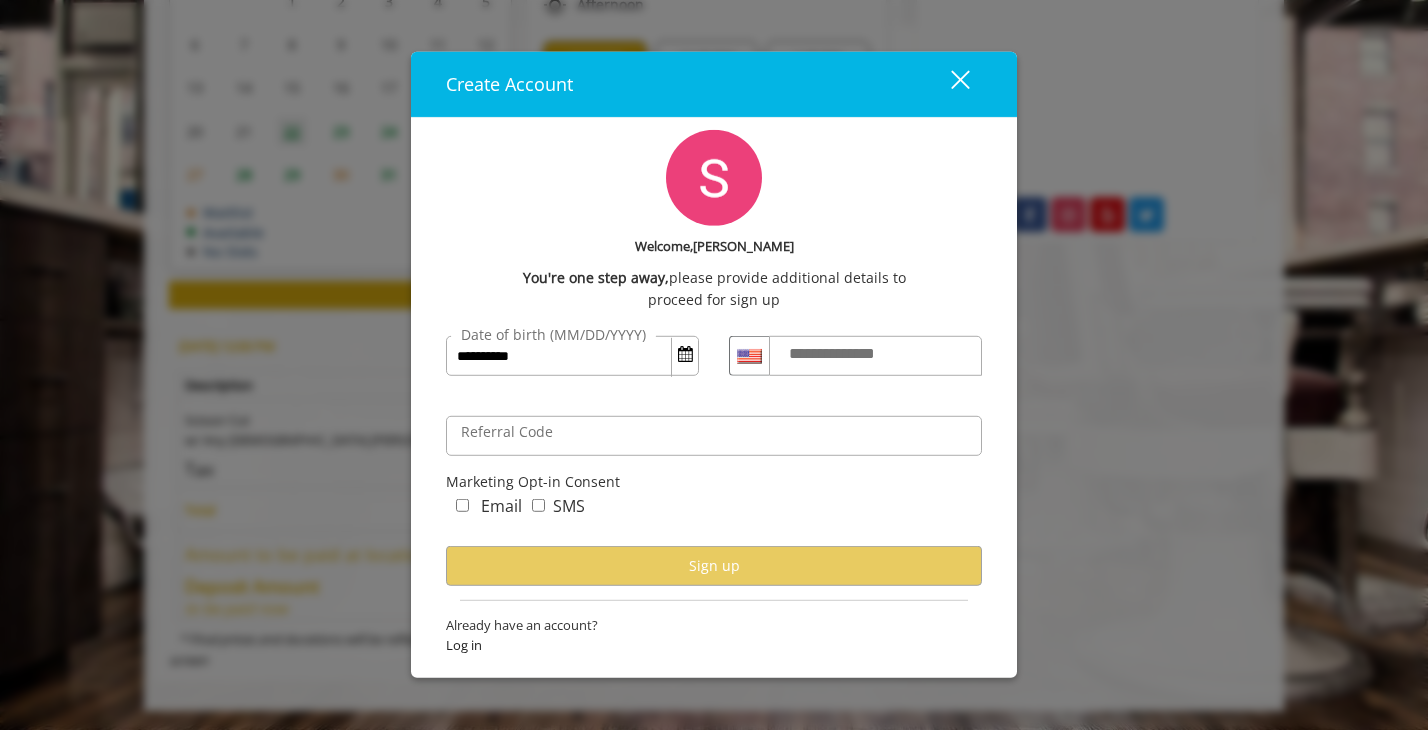 click on "**********" at bounding box center (851, 354) 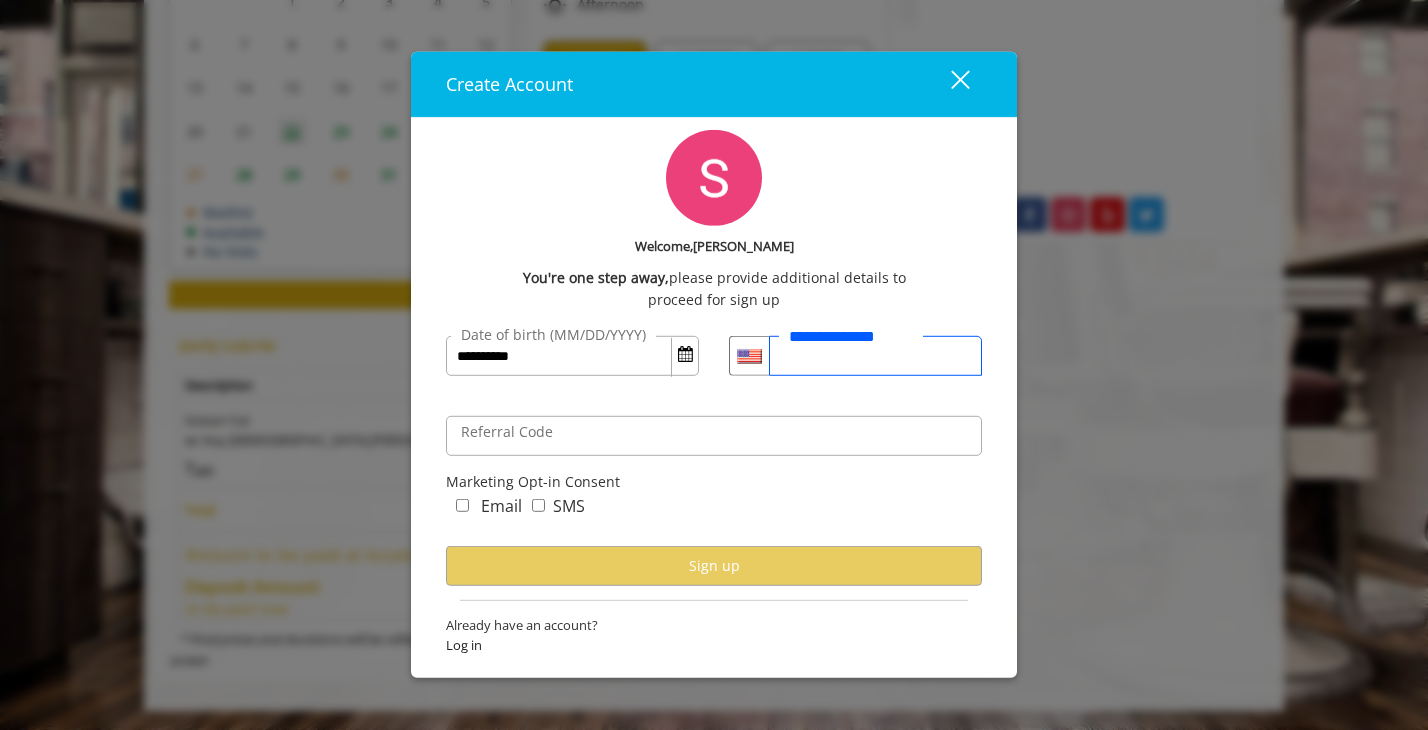 click on "**********" at bounding box center (875, 356) 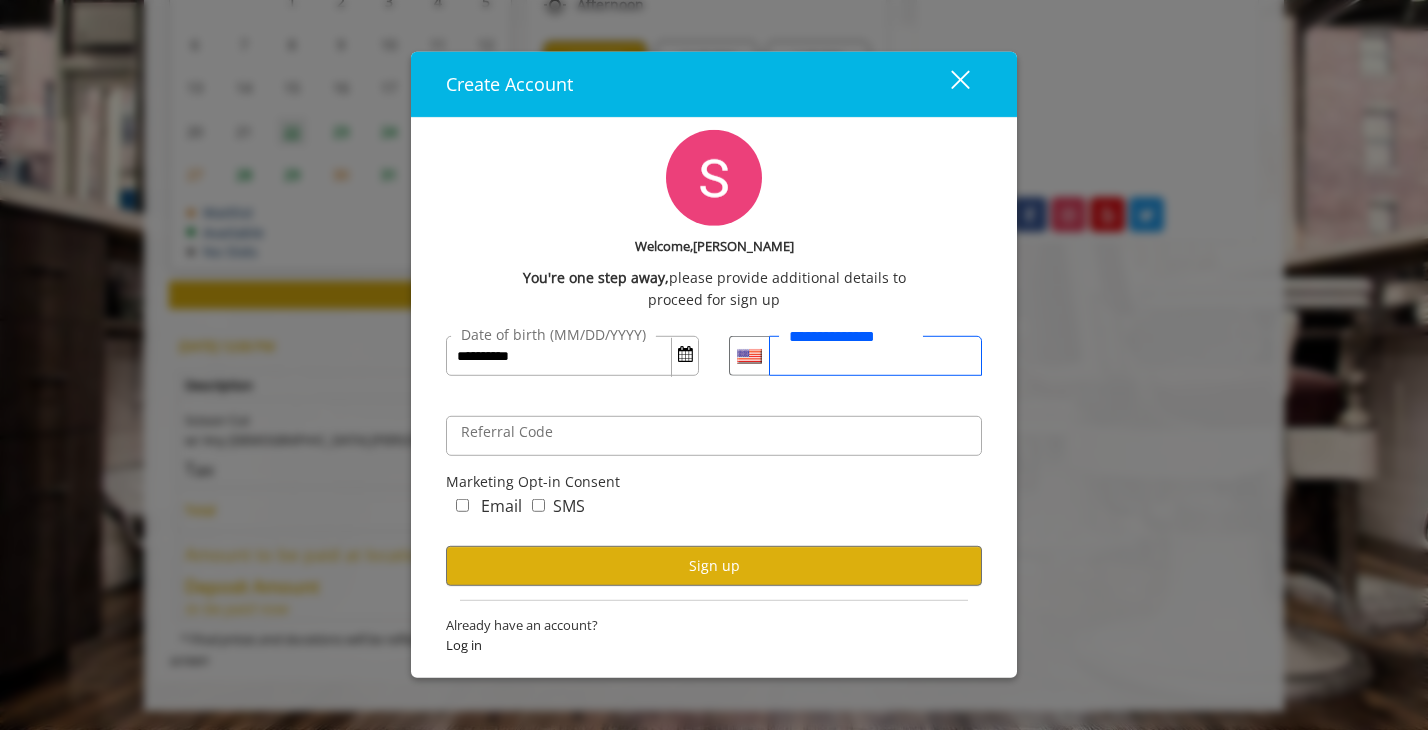 type on "**********" 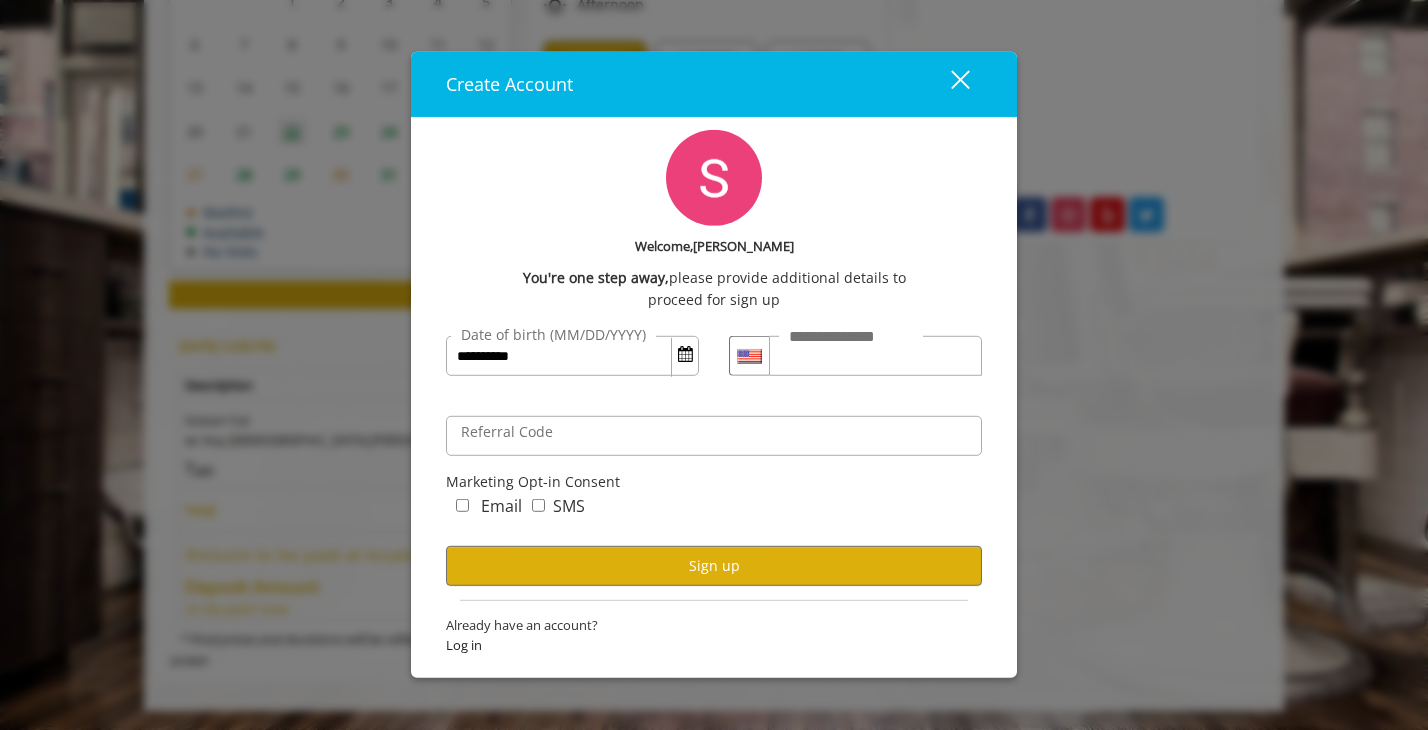 click on "Referral Code" at bounding box center [507, 432] 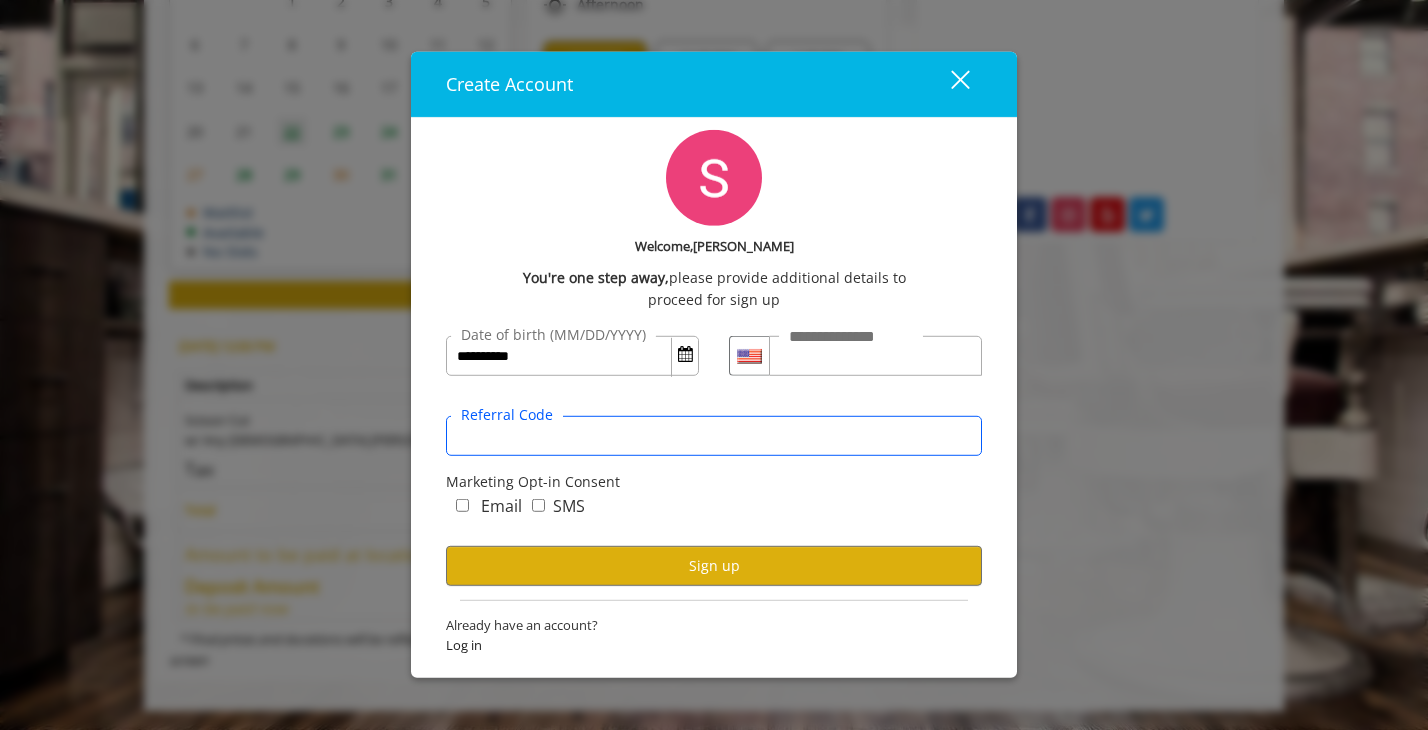 click on "Referral Code" at bounding box center (714, 436) 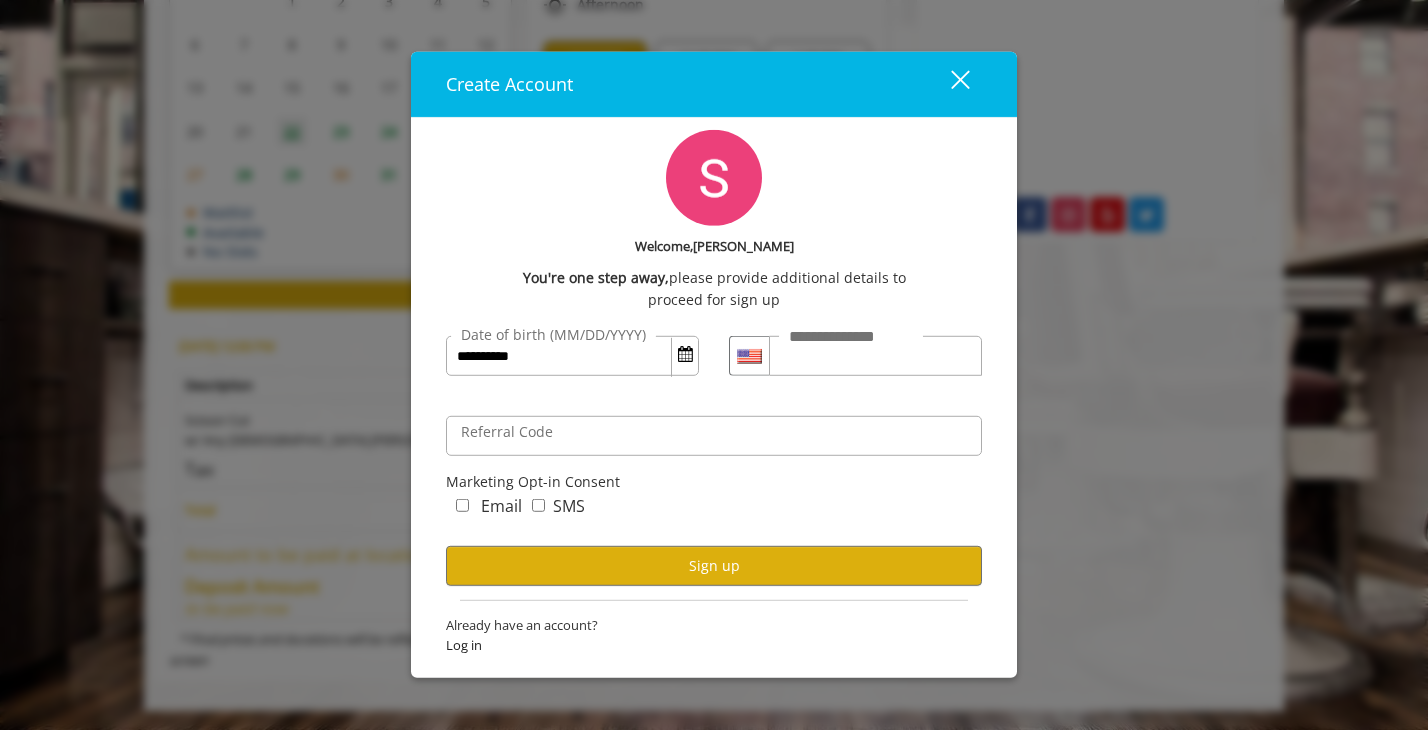 click on "Marketing Opt-in Consent" at bounding box center (714, 482) 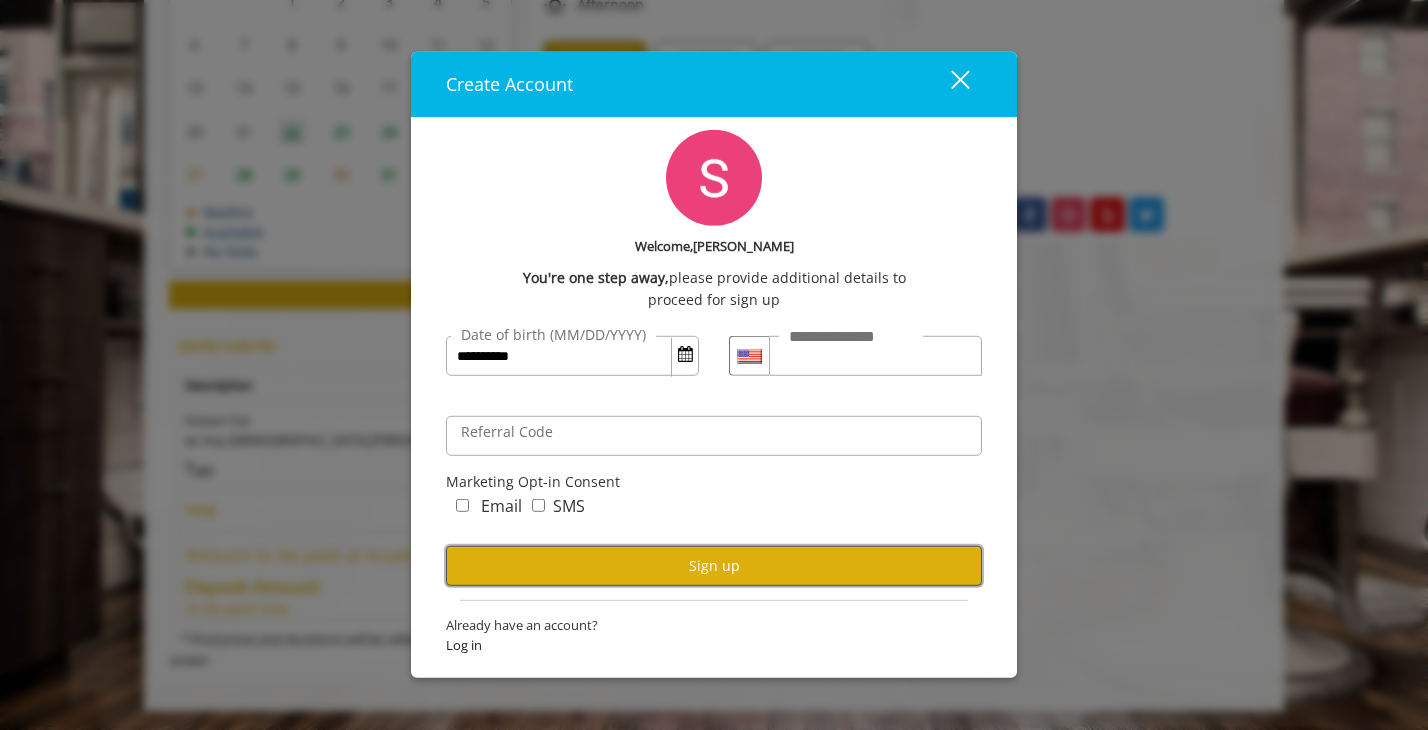click on "Sign up" at bounding box center [714, 565] 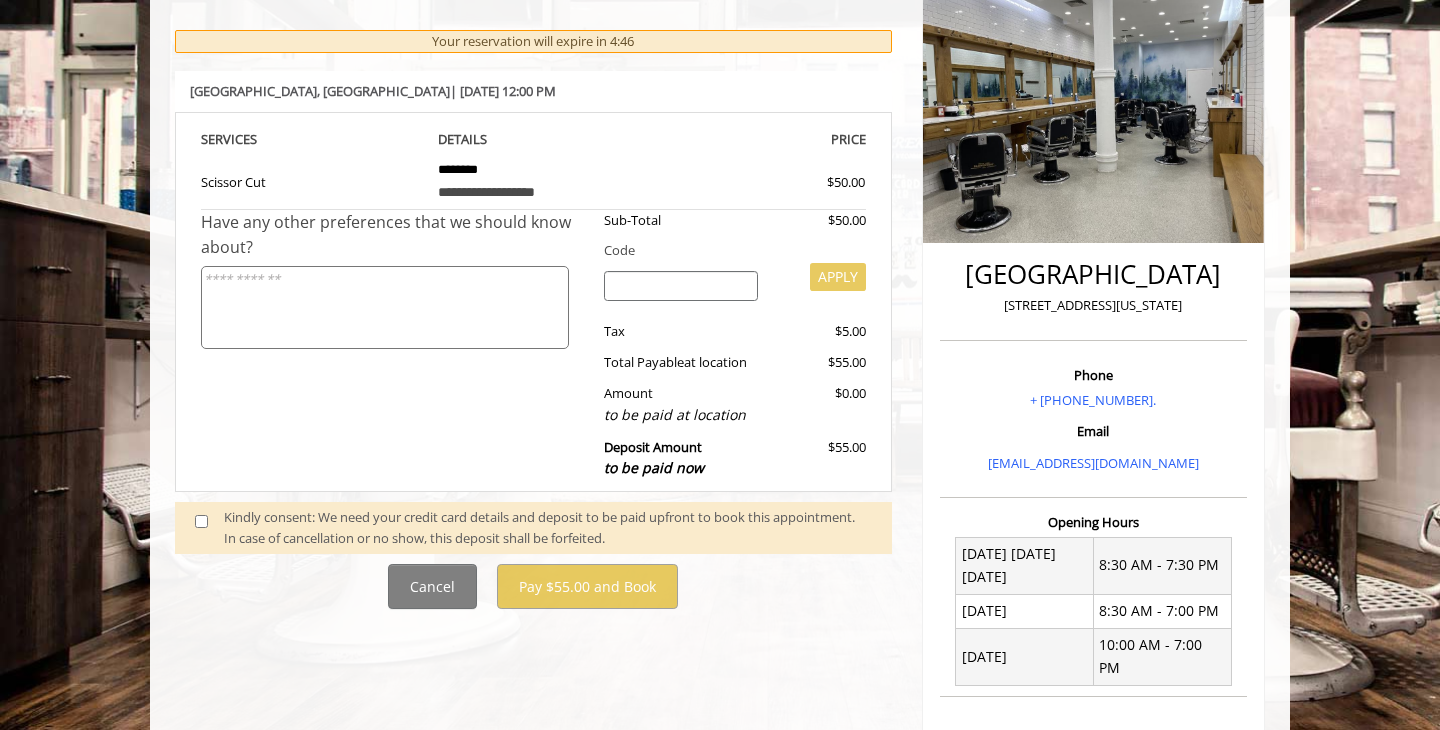 scroll, scrollTop: 274, scrollLeft: 0, axis: vertical 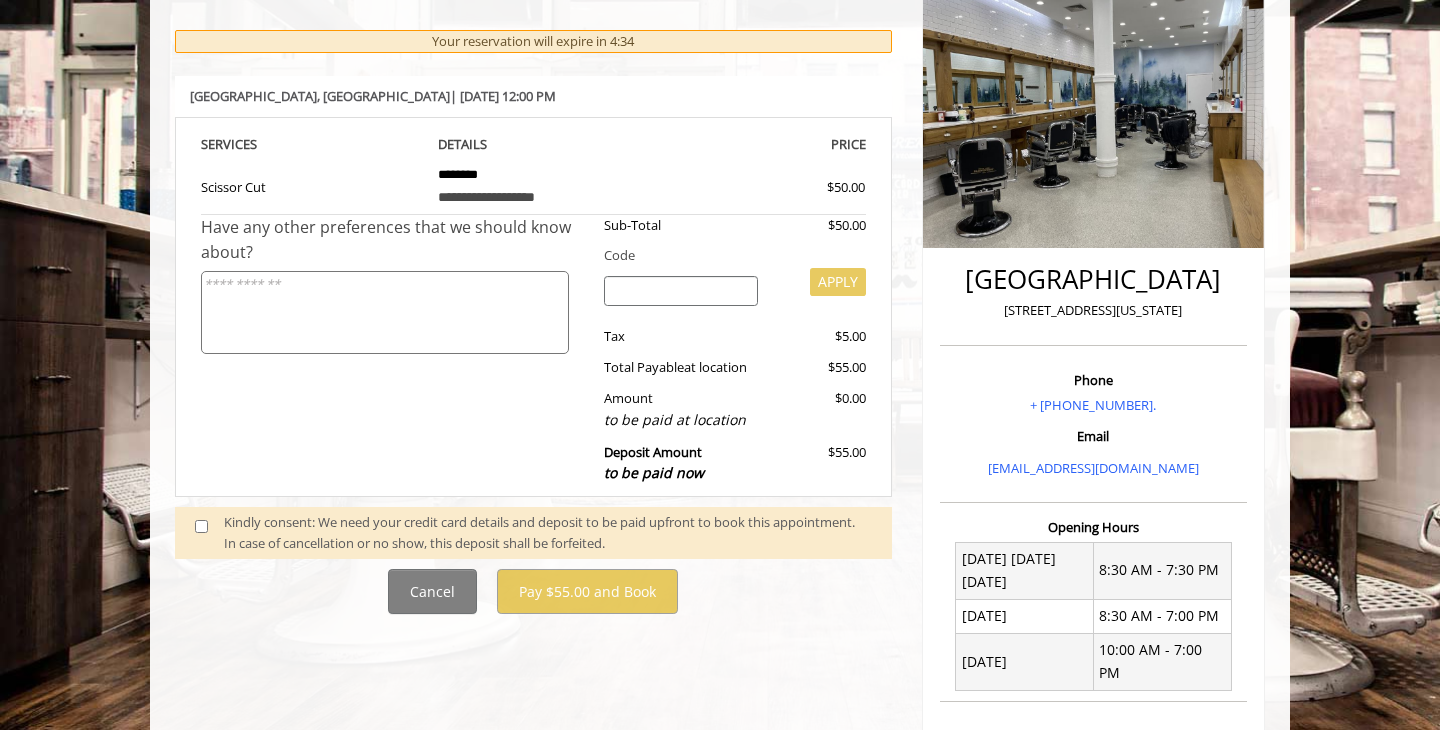 click at bounding box center (385, 312) 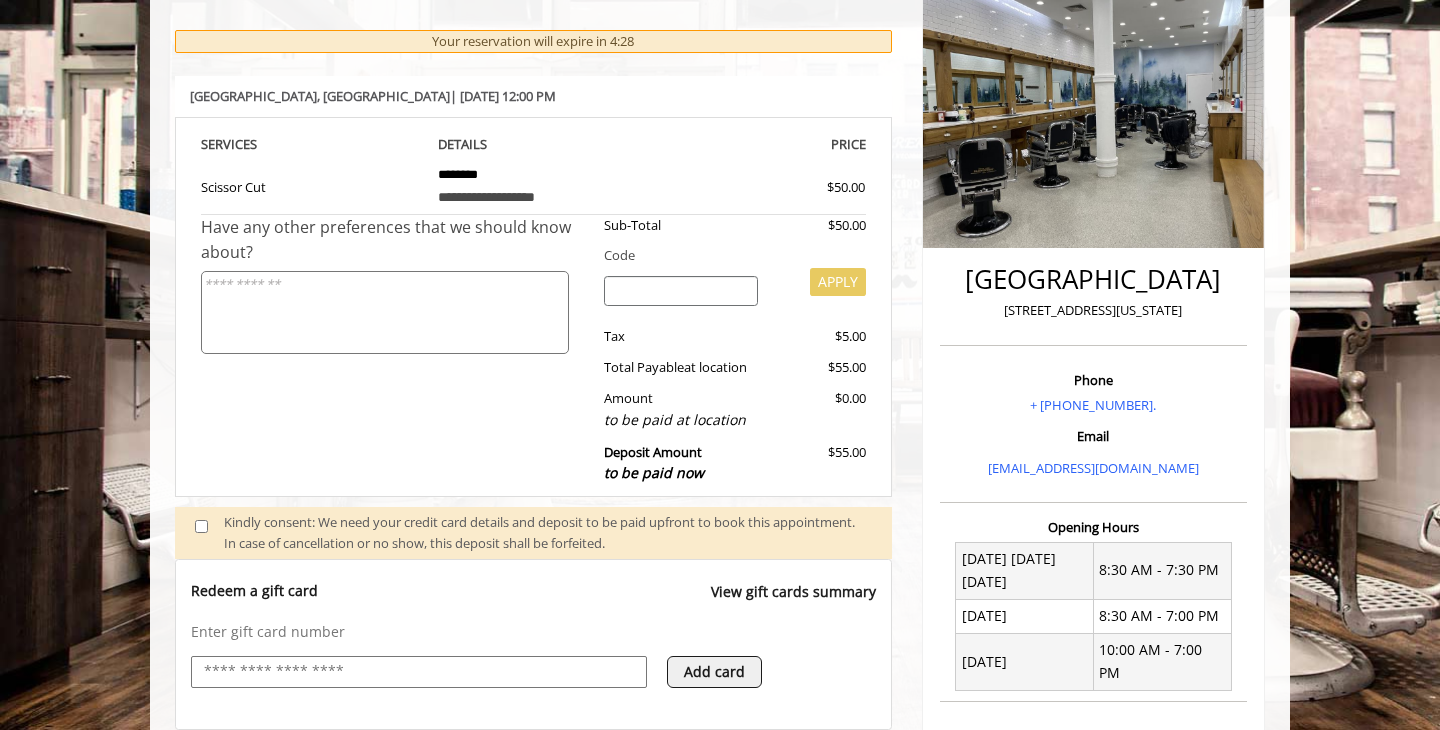 scroll, scrollTop: 0, scrollLeft: 0, axis: both 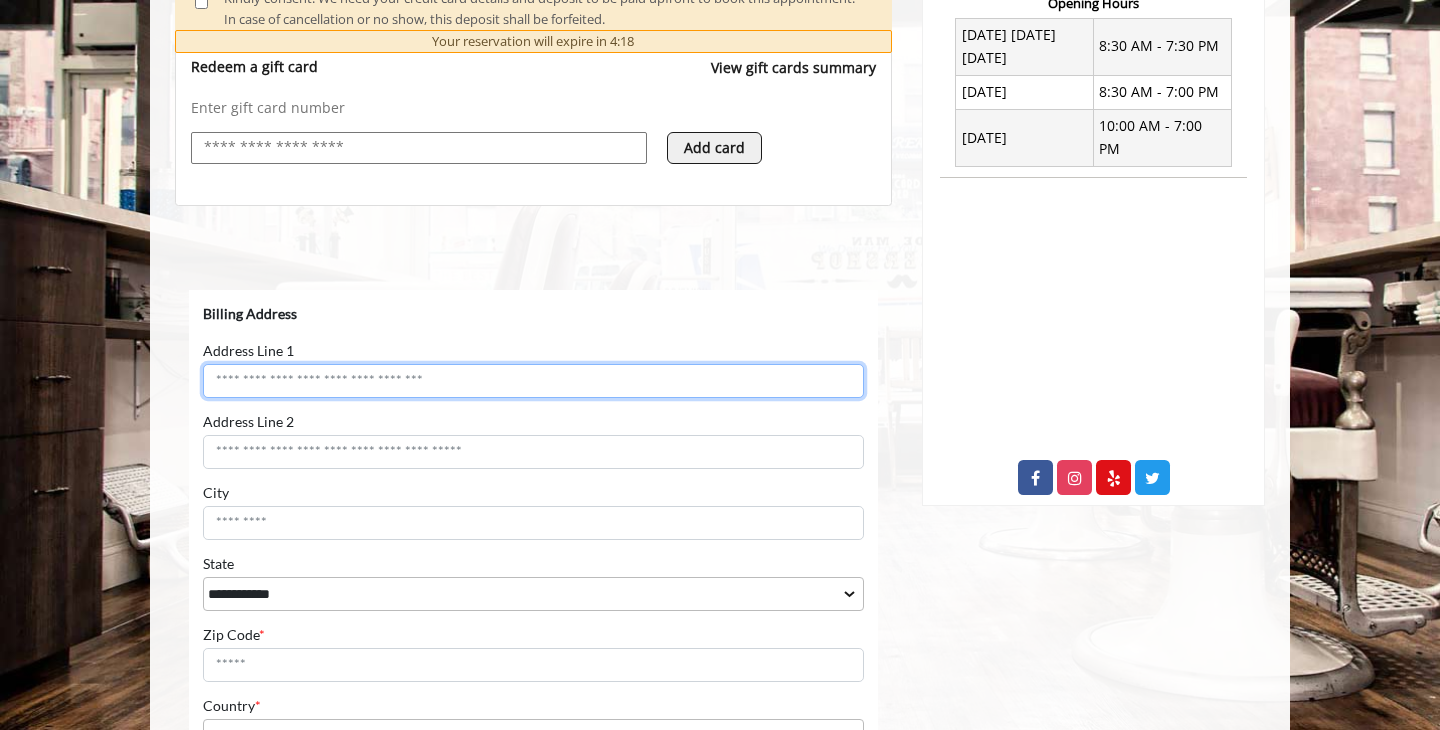 click on "Address Line 1" at bounding box center (533, 380) 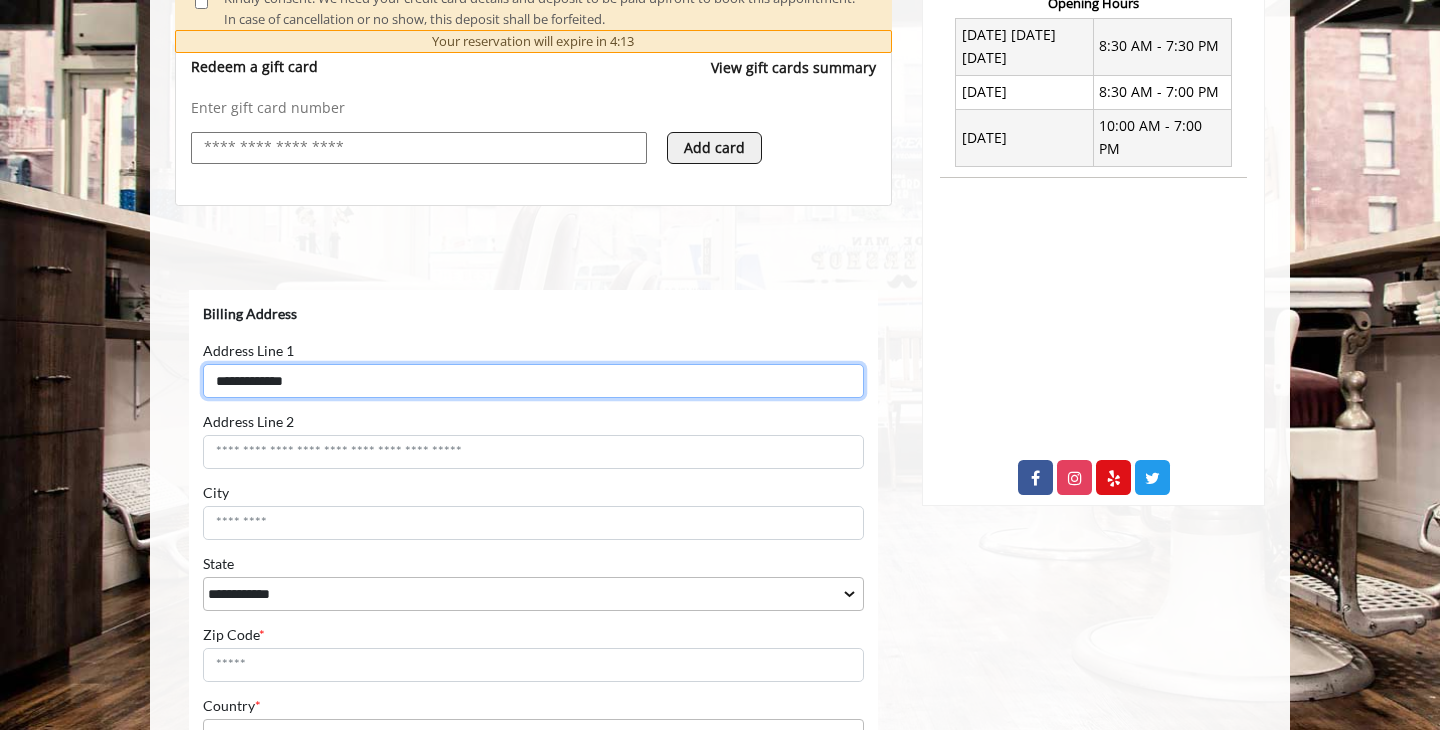 type on "**********" 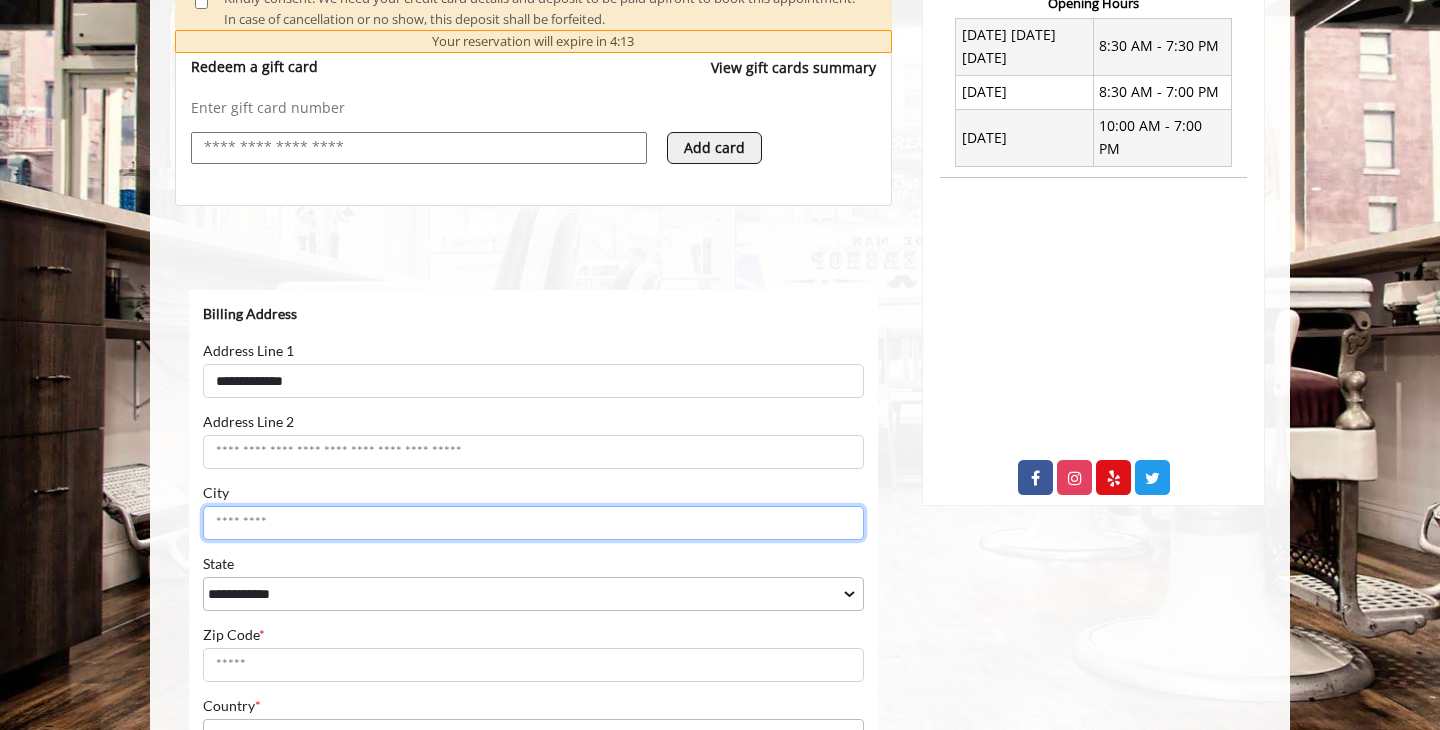 click on "City" at bounding box center (533, 522) 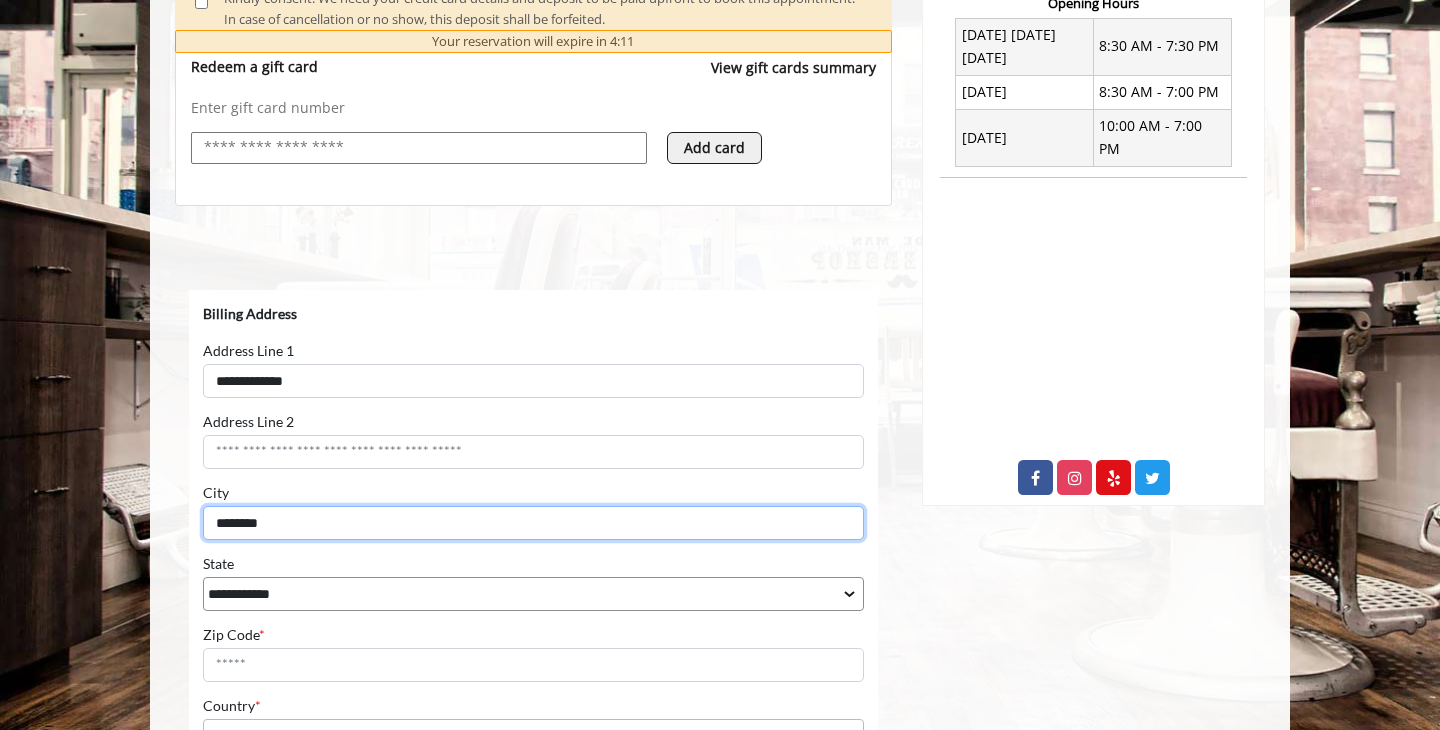 type on "********" 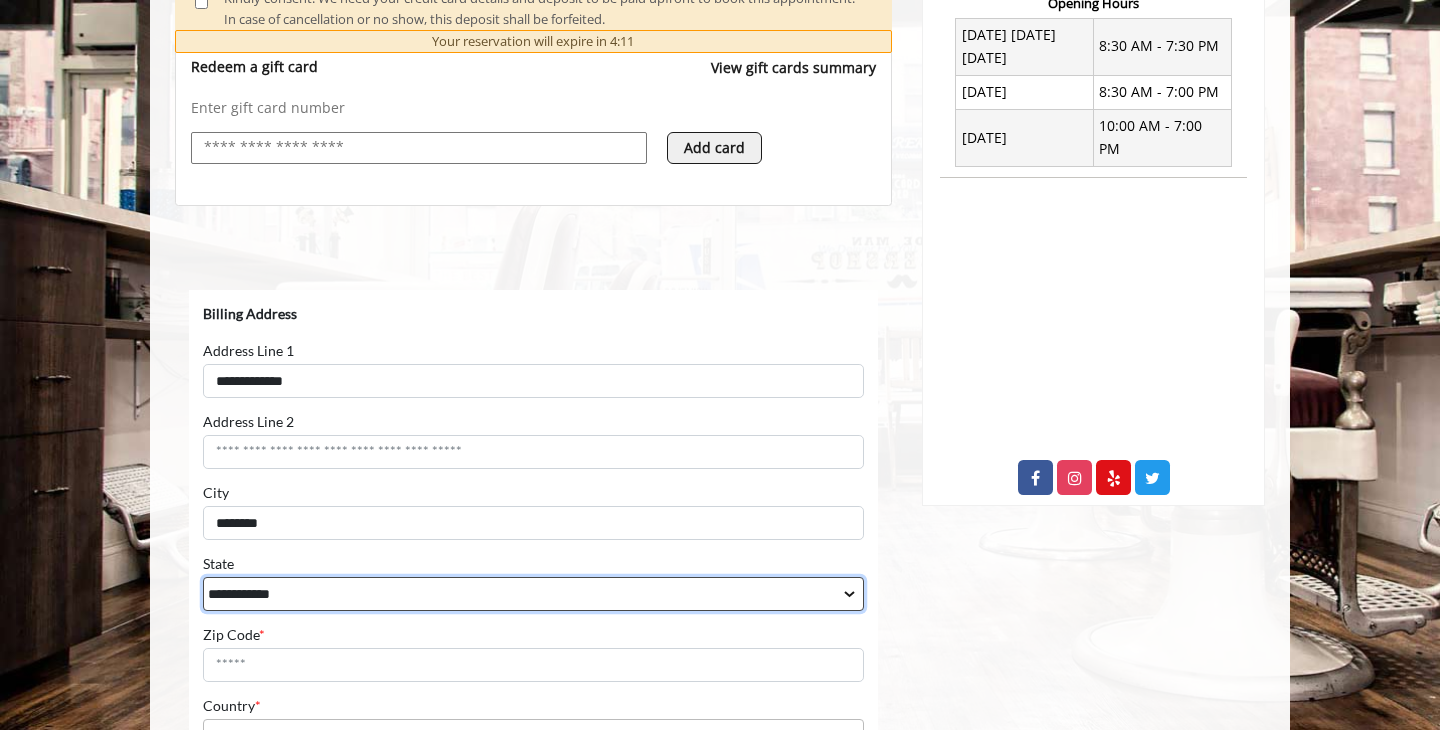 click on "**********" at bounding box center [533, 593] 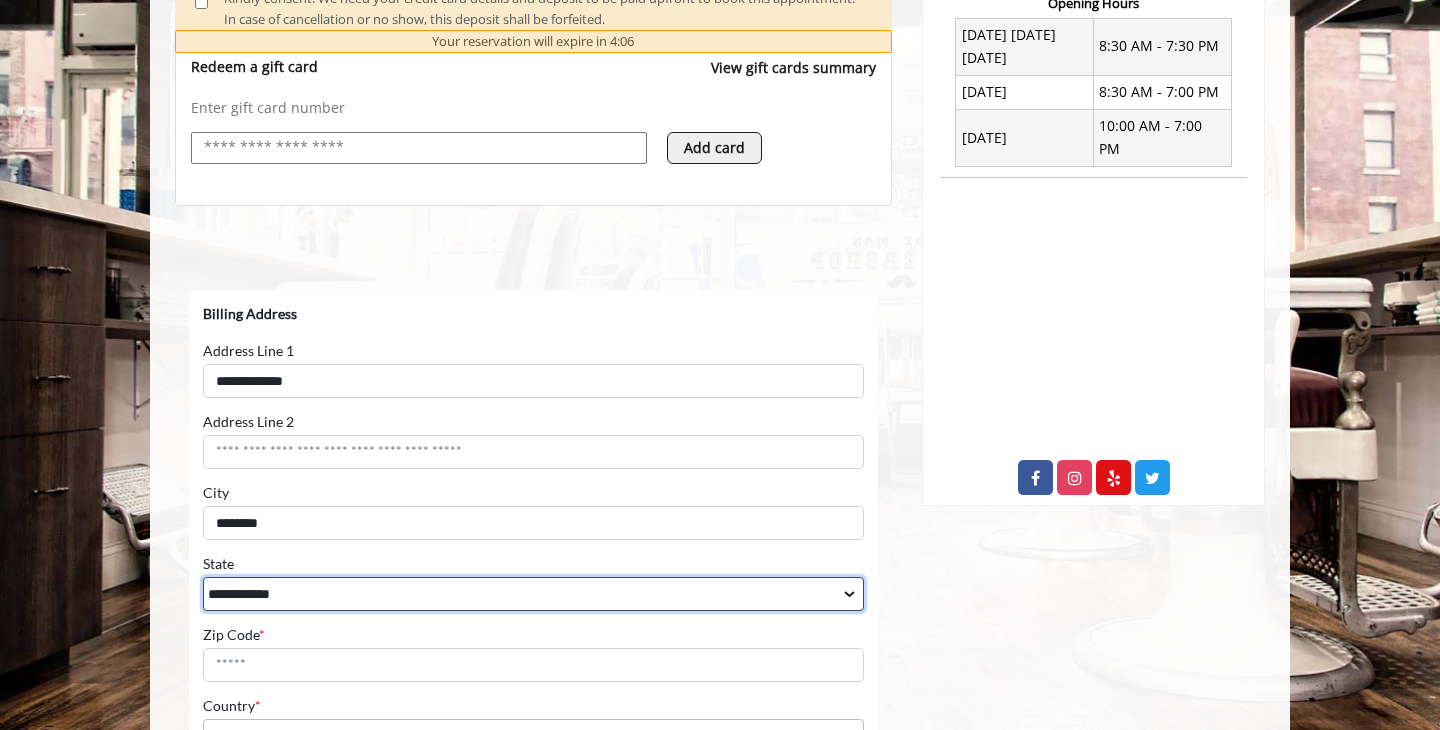 select on "**" 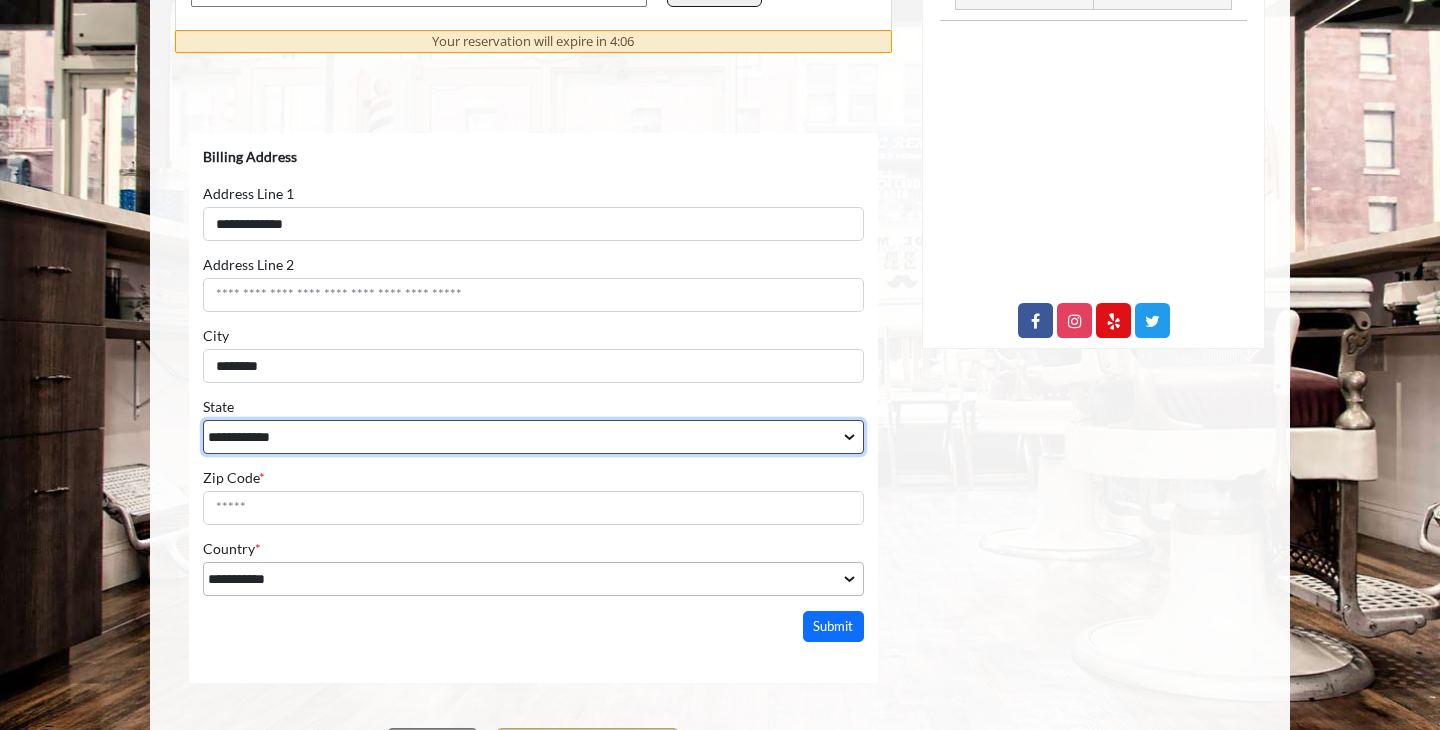 scroll, scrollTop: 957, scrollLeft: 0, axis: vertical 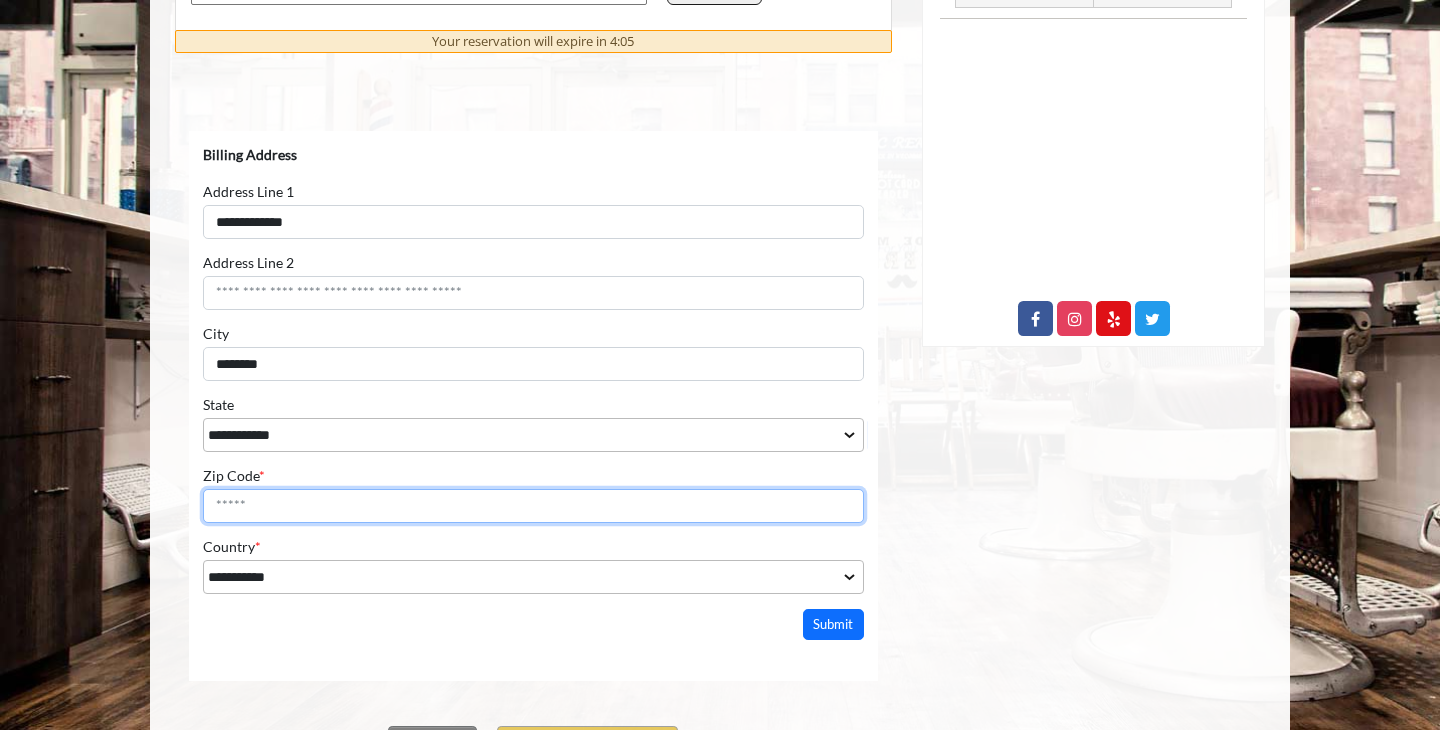 click on "Zip Code  *" at bounding box center (533, 505) 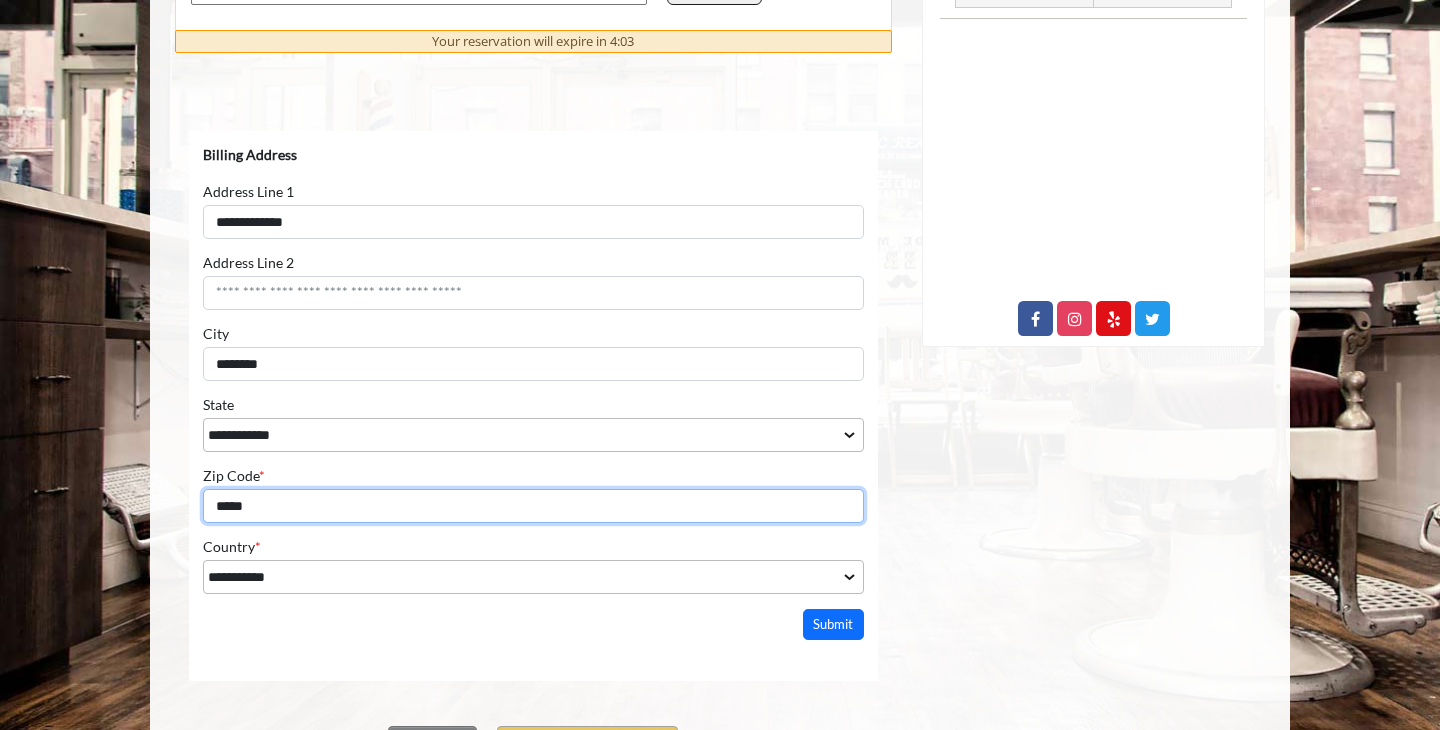 scroll, scrollTop: 1067, scrollLeft: 0, axis: vertical 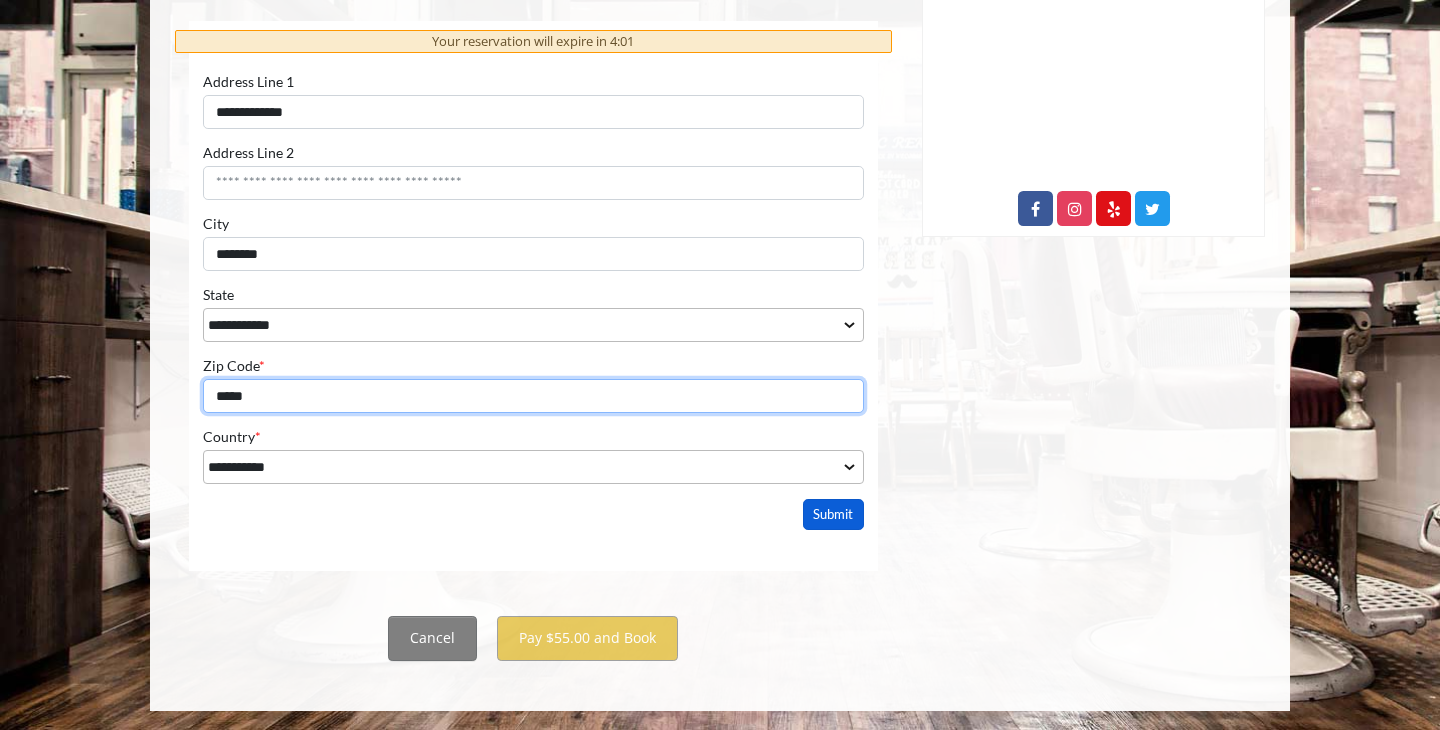 type on "*****" 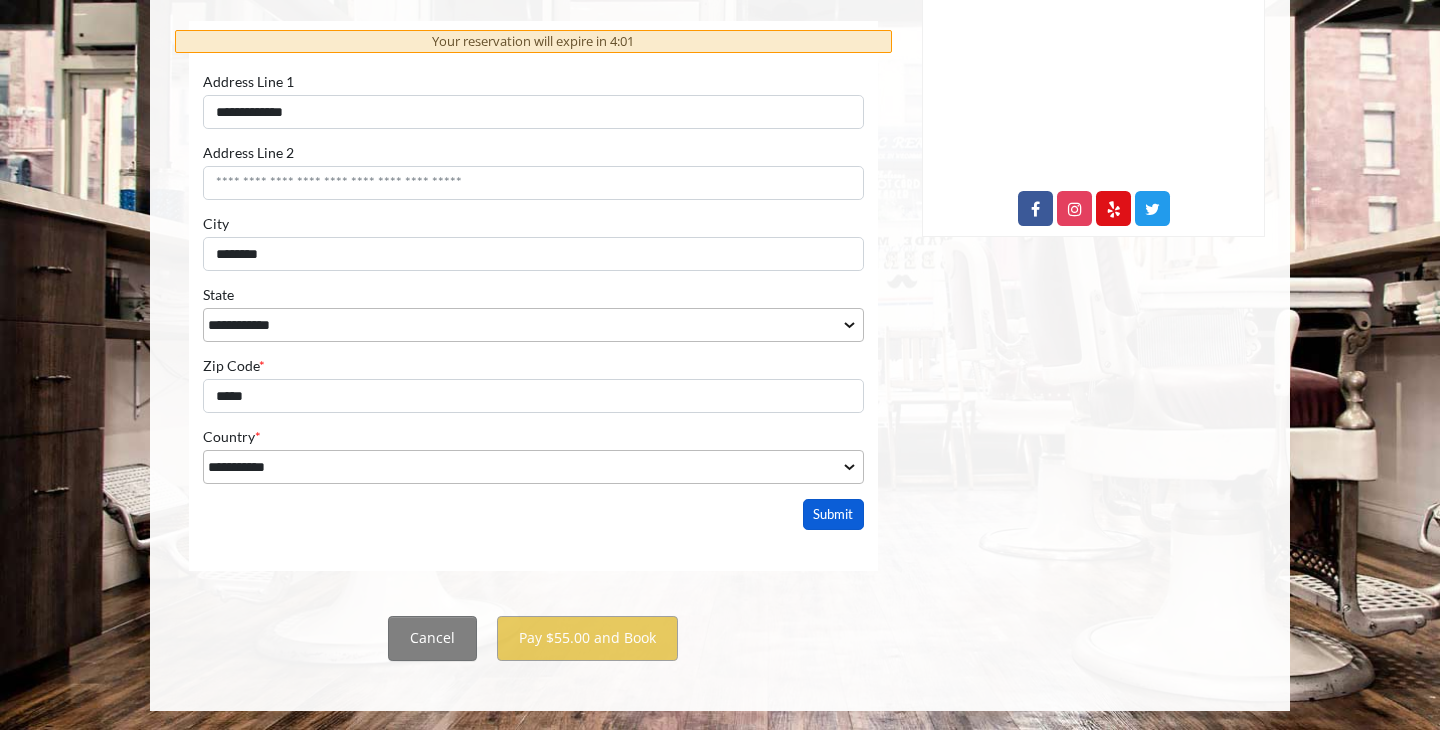 click on "Submit" at bounding box center [834, 513] 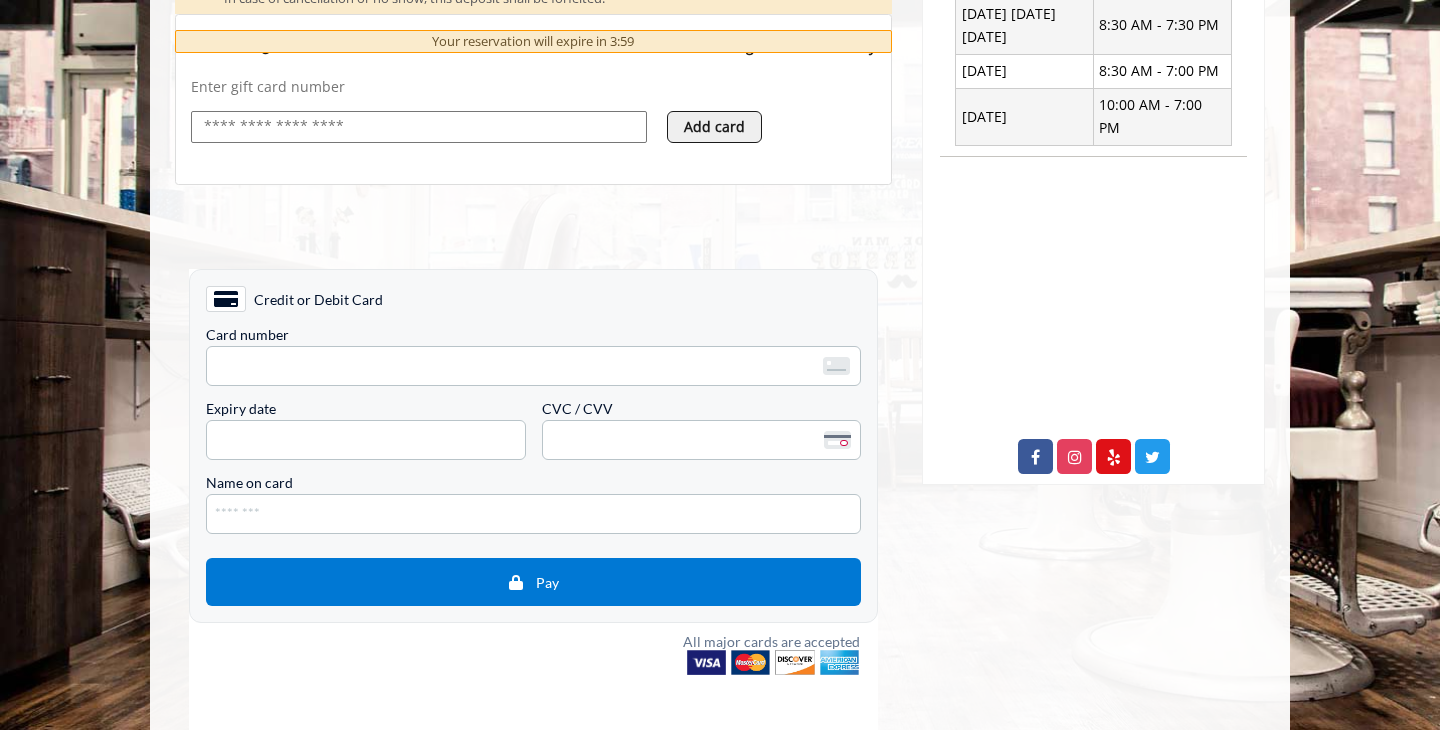 scroll, scrollTop: 814, scrollLeft: 0, axis: vertical 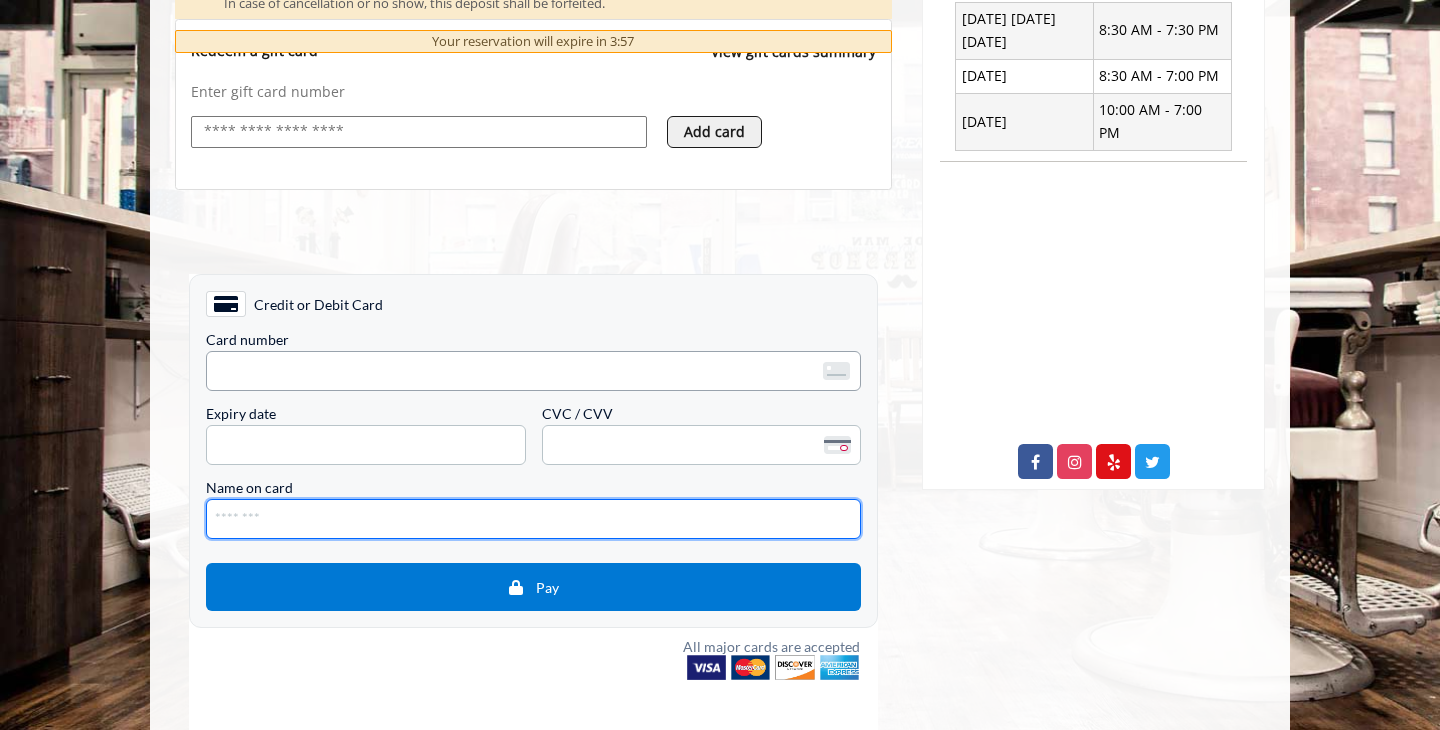 type on "**********" 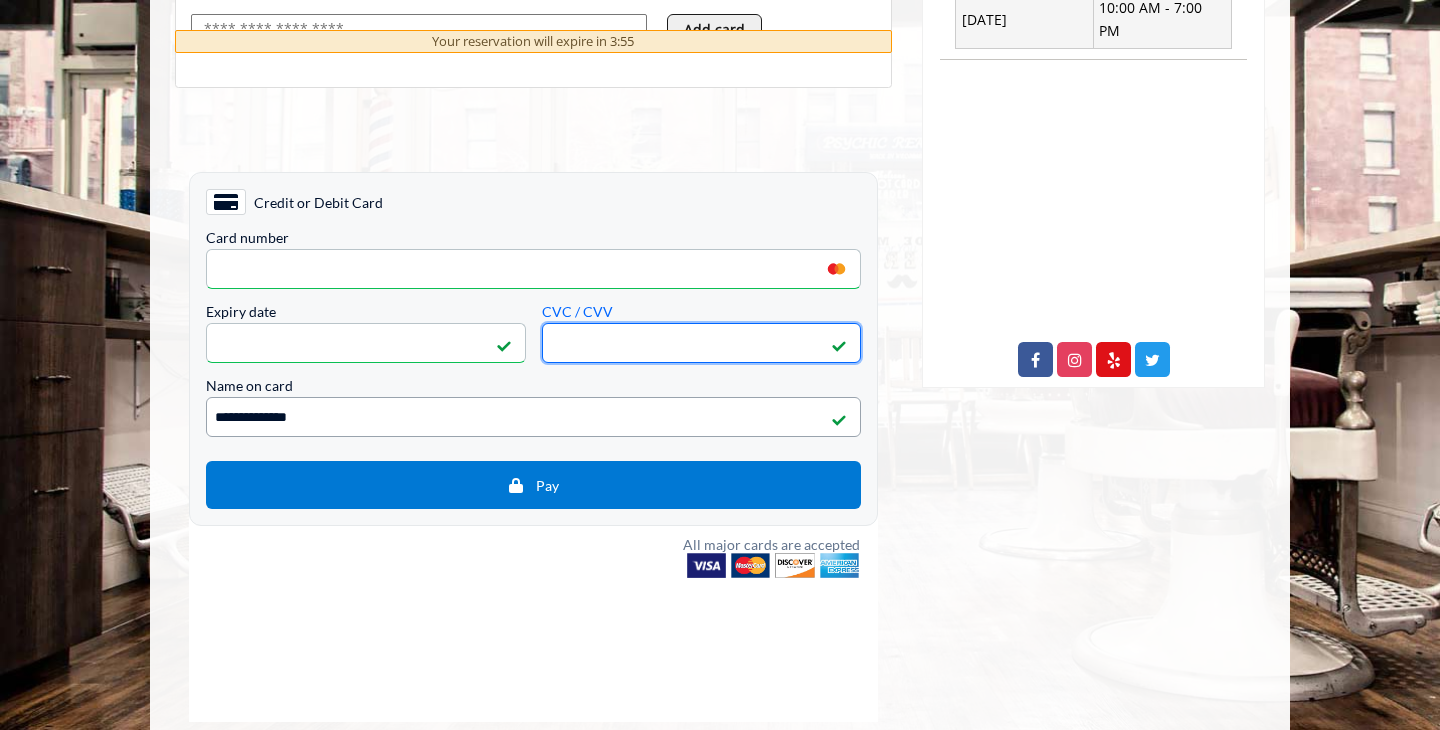 scroll, scrollTop: 957, scrollLeft: 0, axis: vertical 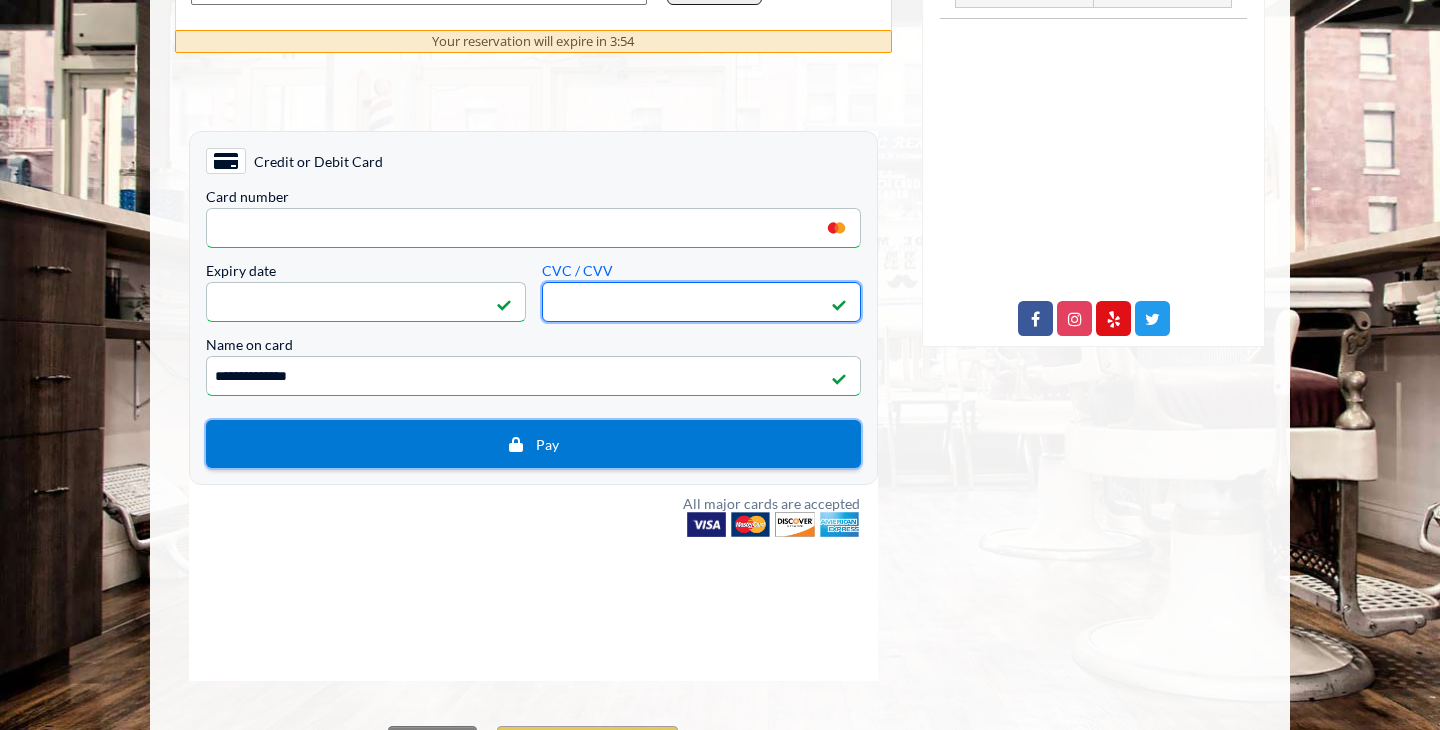 click on "Pay" at bounding box center [533, 443] 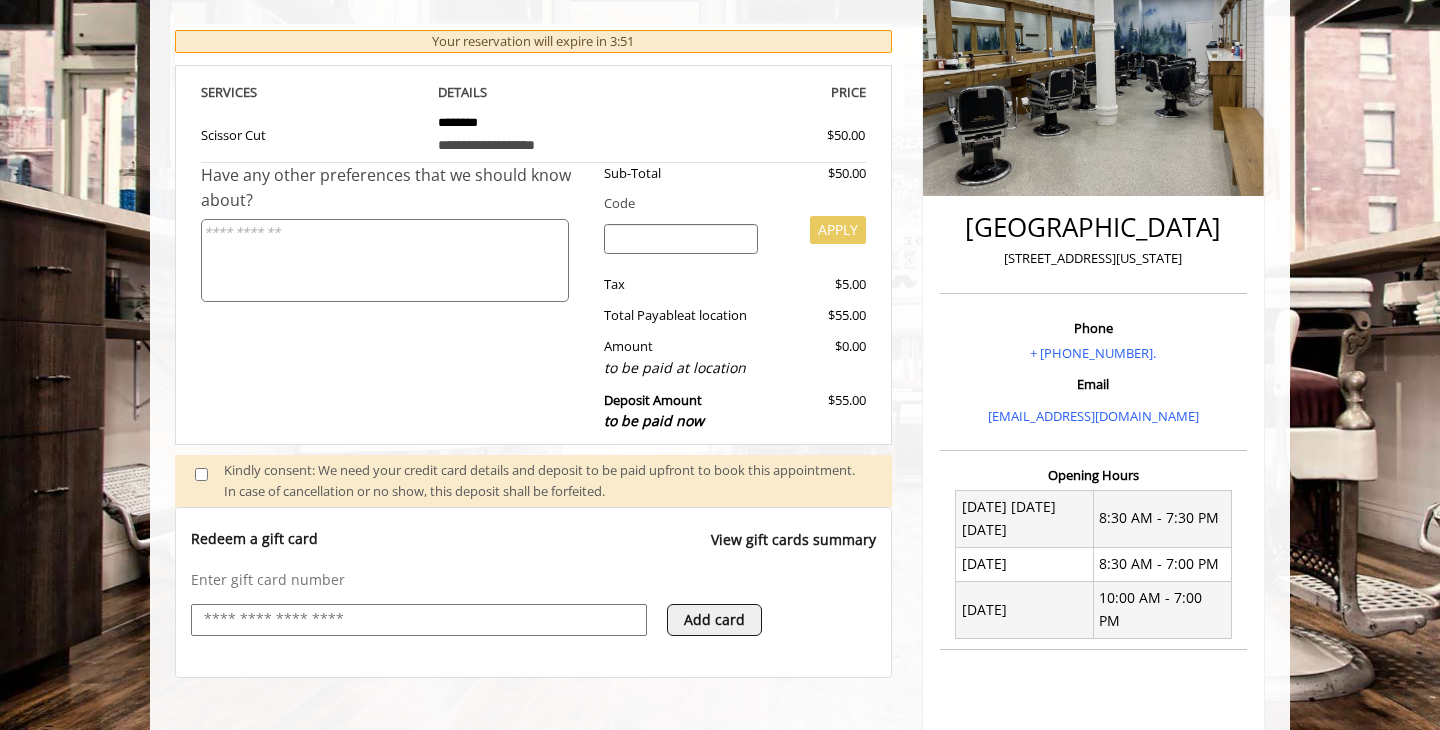 scroll, scrollTop: 321, scrollLeft: 0, axis: vertical 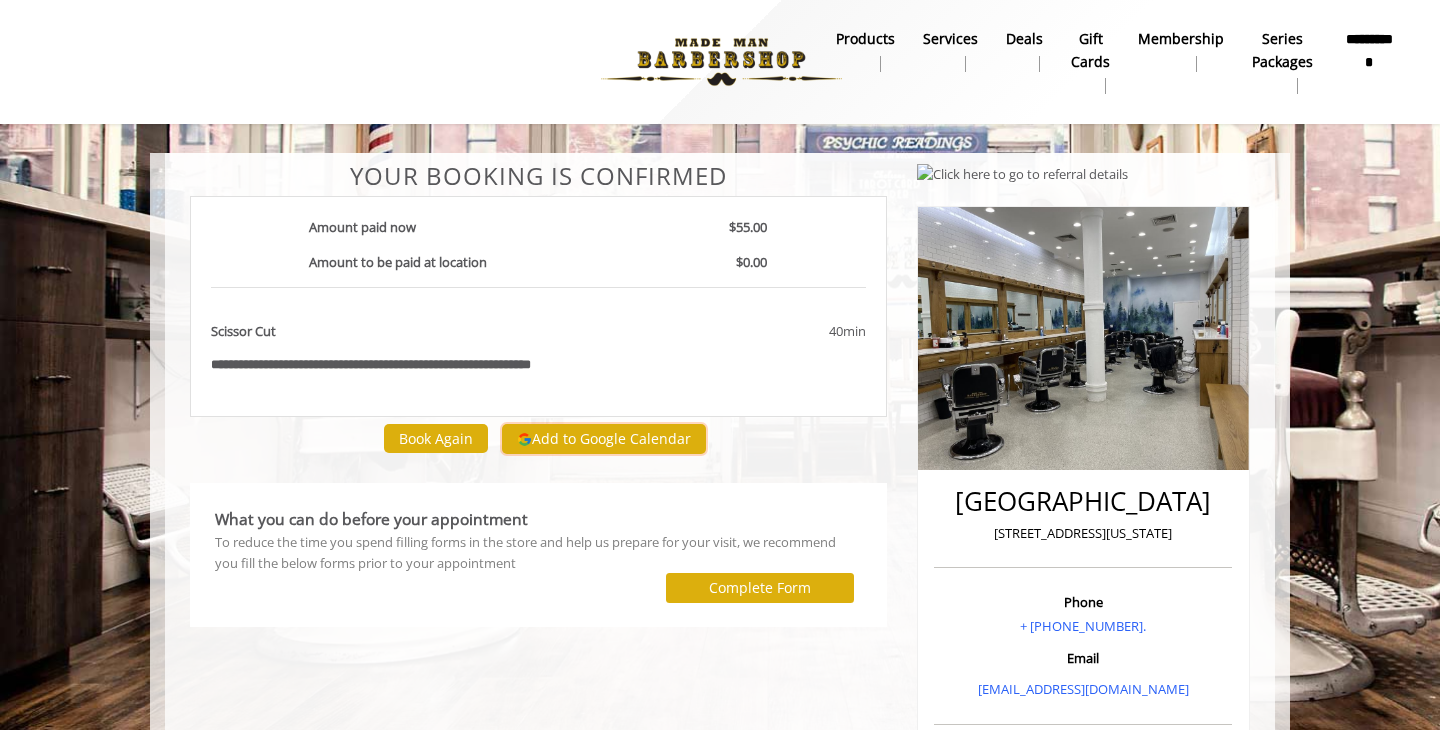 click on "Add to Google Calendar" at bounding box center (604, 439) 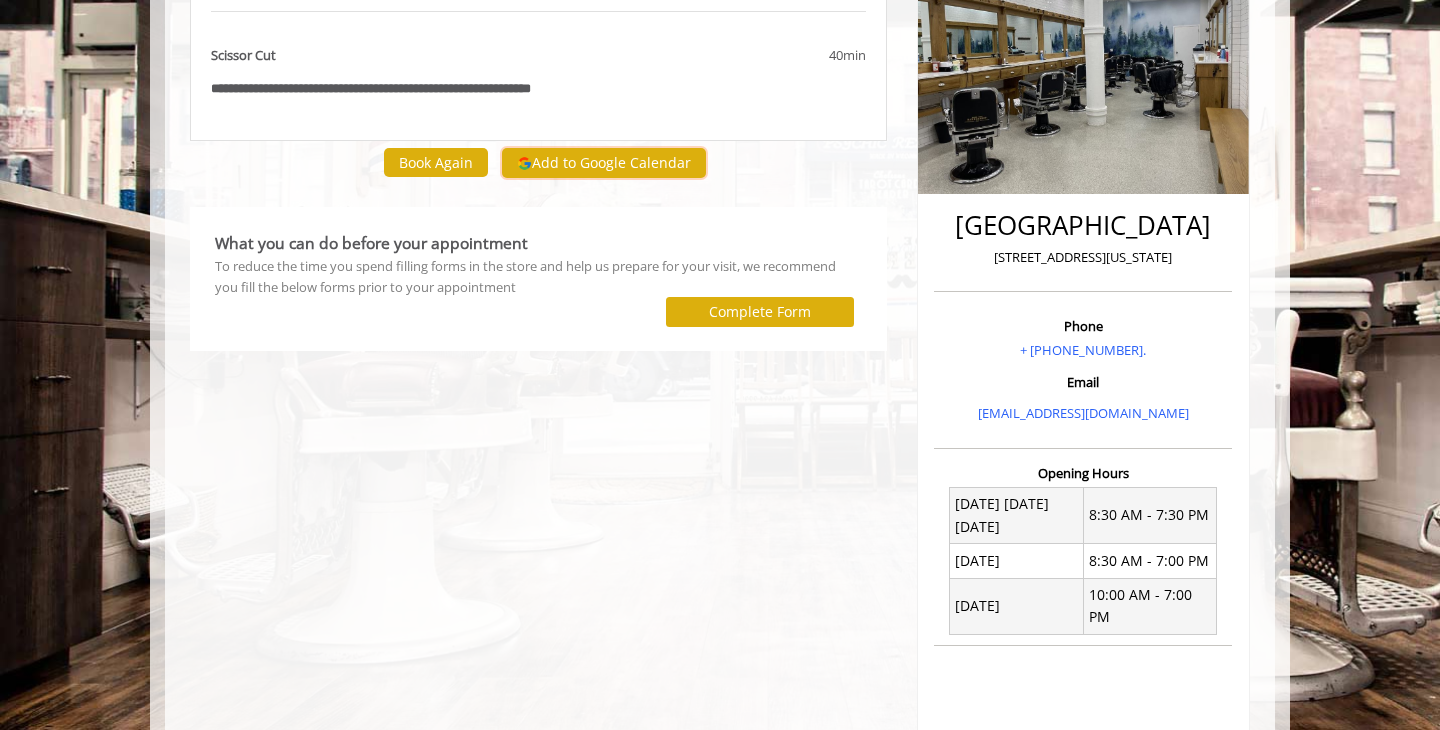 scroll, scrollTop: 0, scrollLeft: 0, axis: both 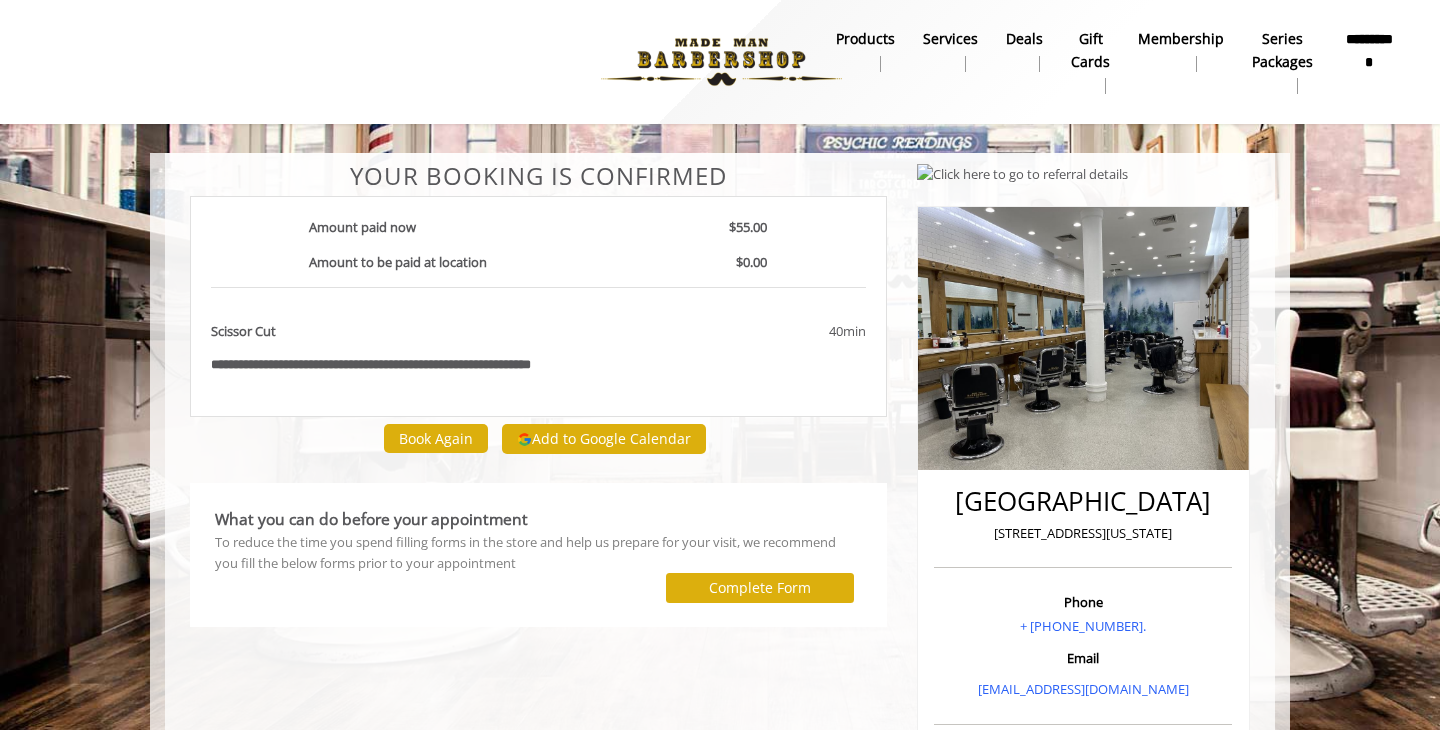 click on "Services" at bounding box center [950, 39] 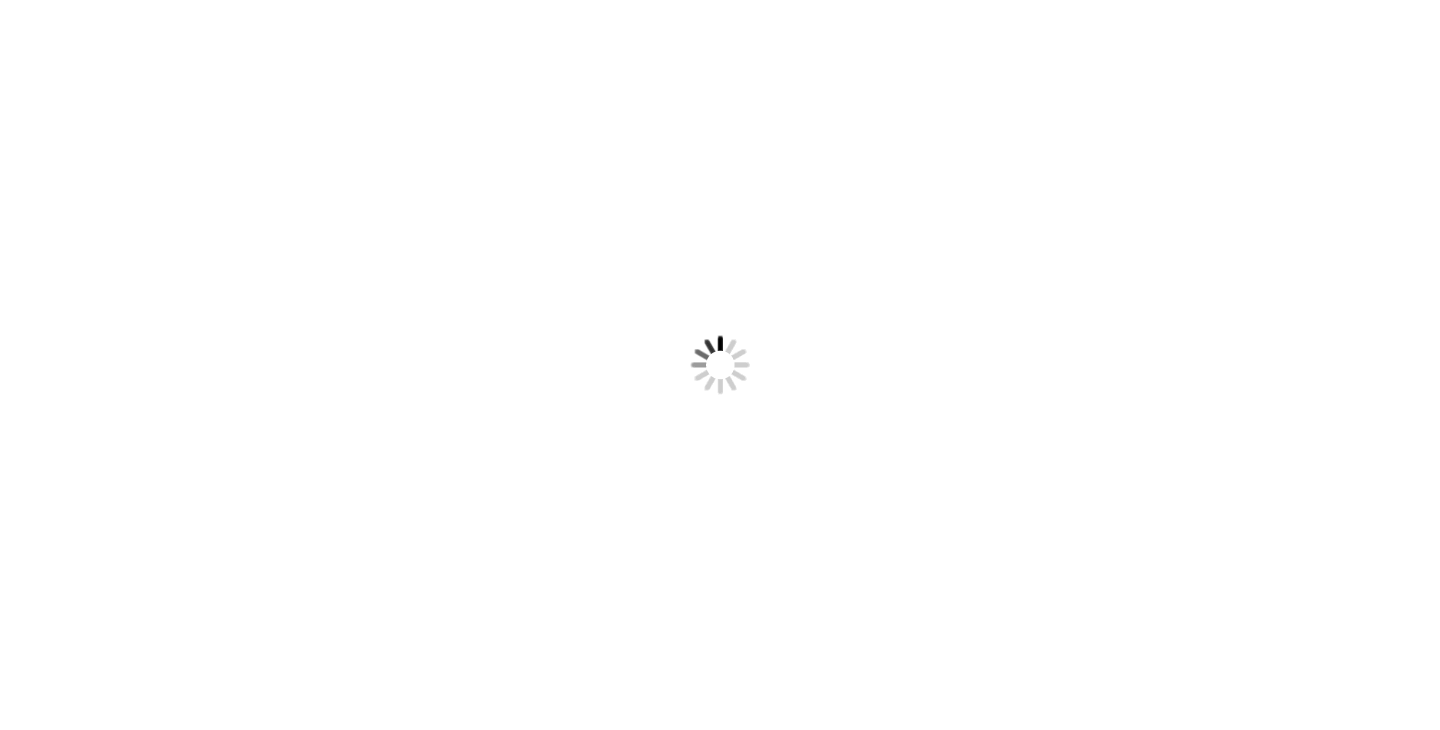 scroll, scrollTop: 0, scrollLeft: 0, axis: both 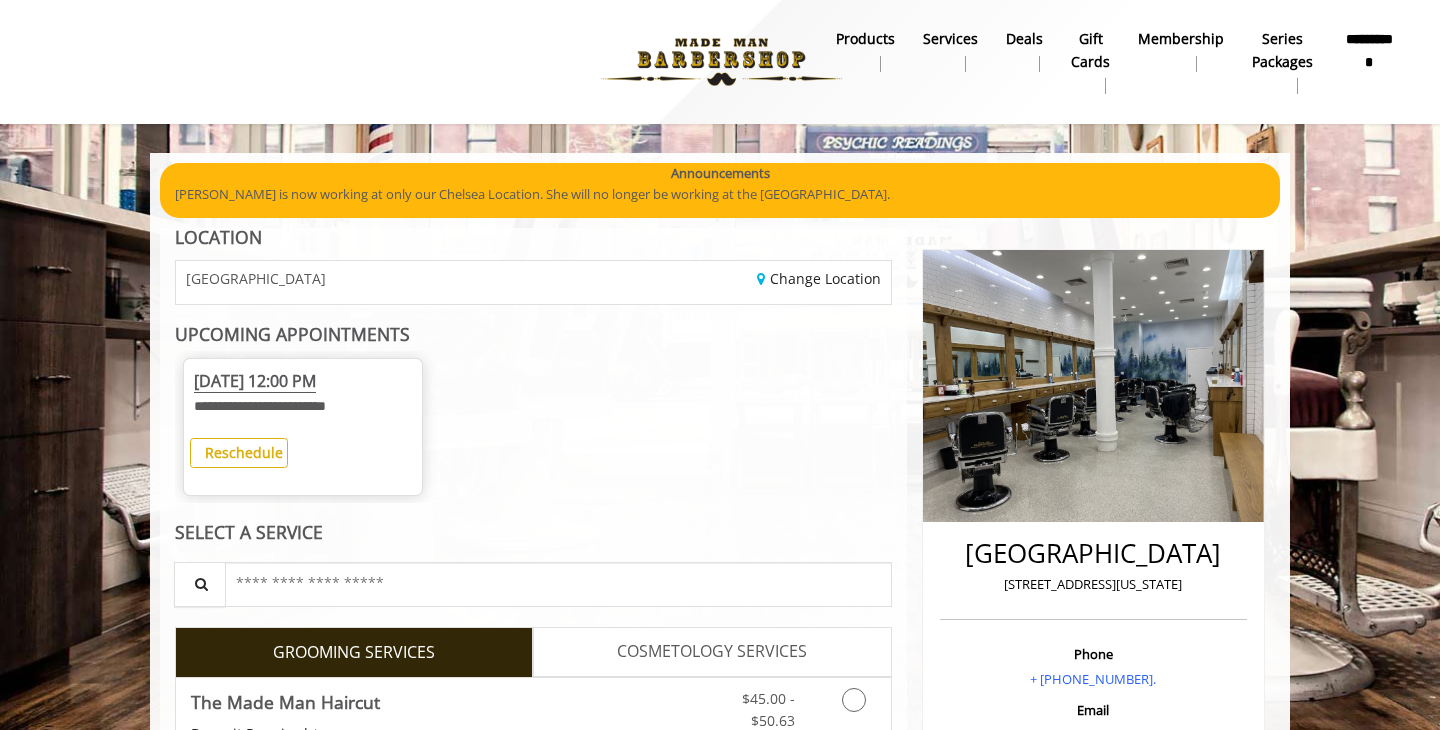 click on "products" at bounding box center [865, 39] 